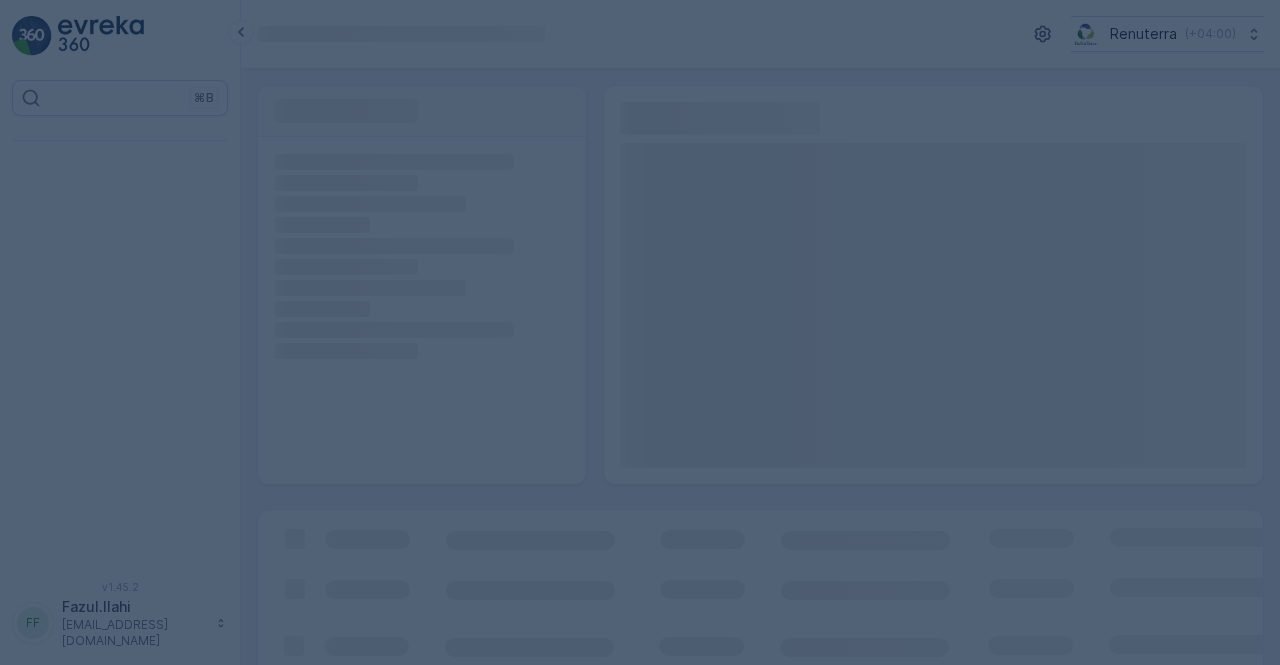 scroll, scrollTop: 0, scrollLeft: 0, axis: both 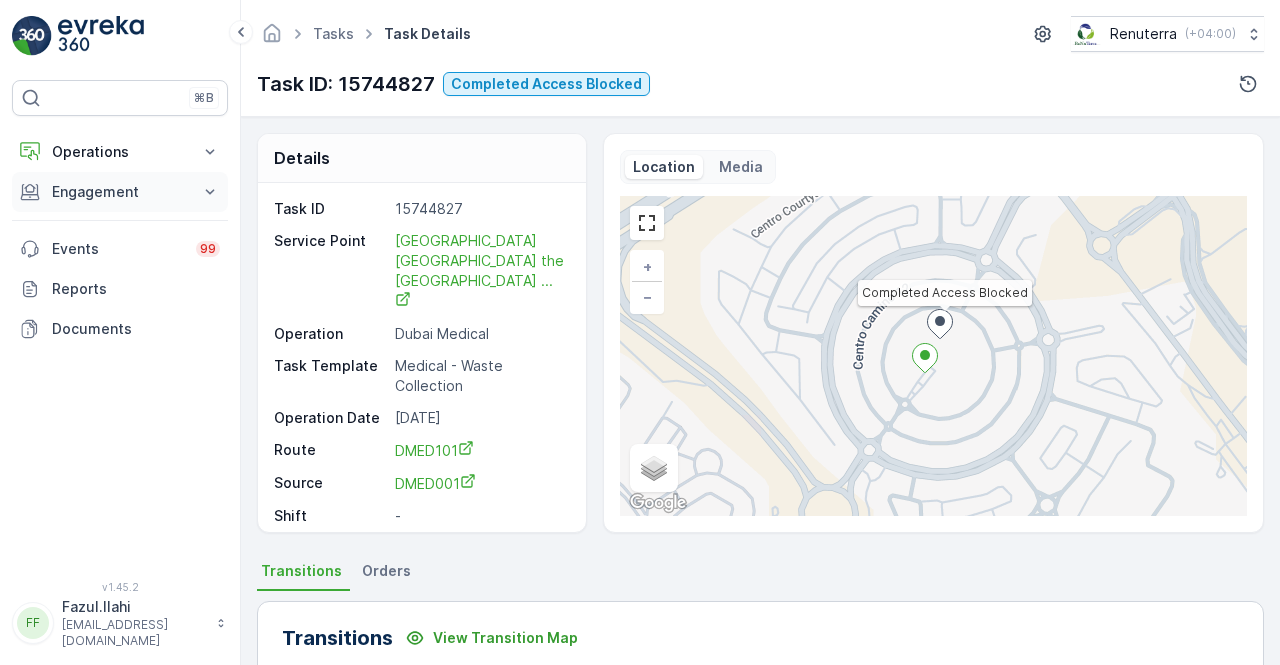 click on "Engagement" at bounding box center (120, 192) 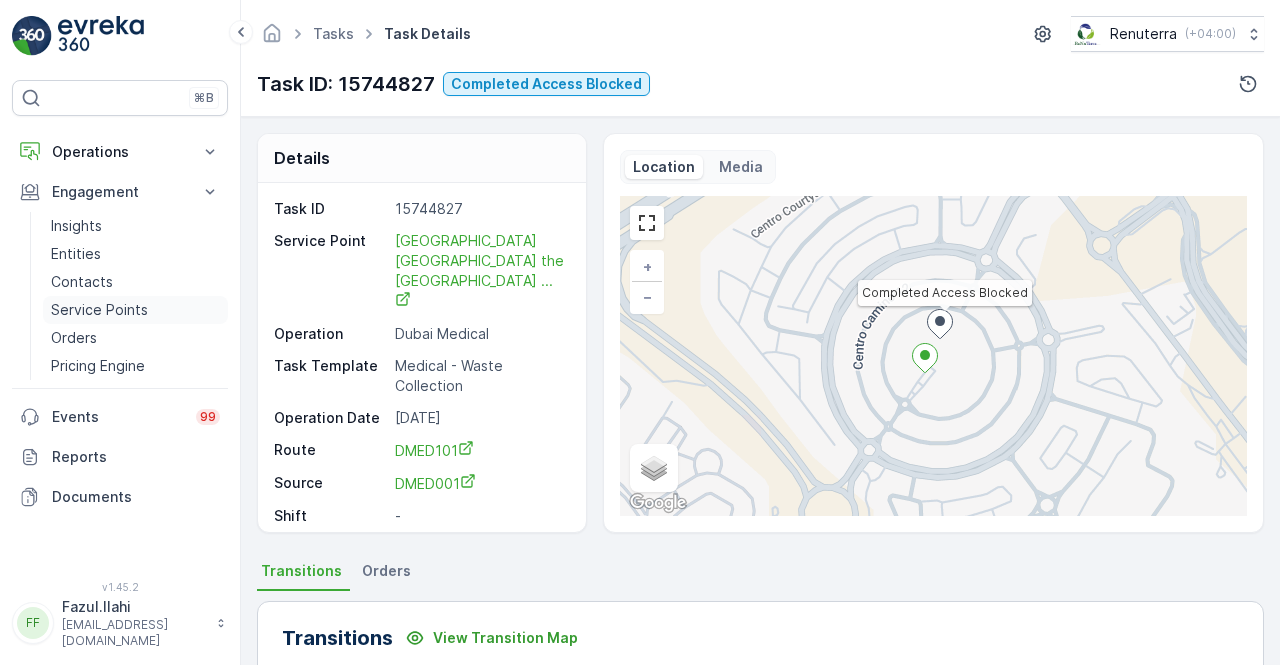 click on "Service Points" at bounding box center (135, 310) 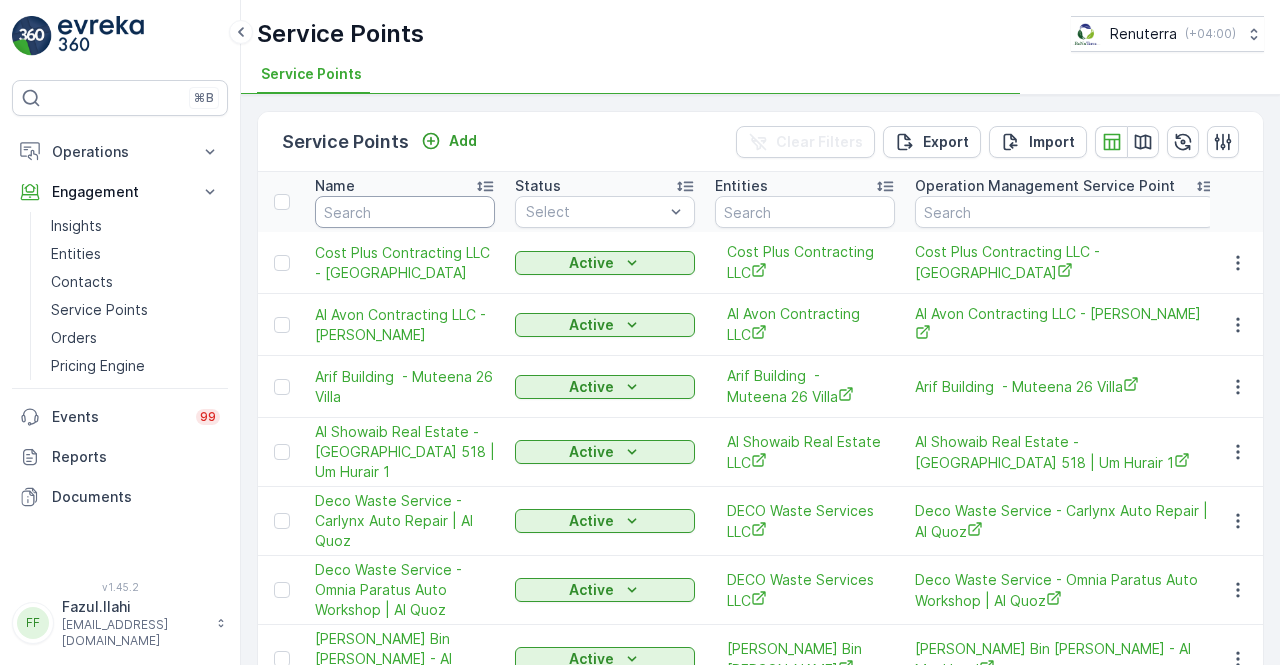 click at bounding box center [405, 212] 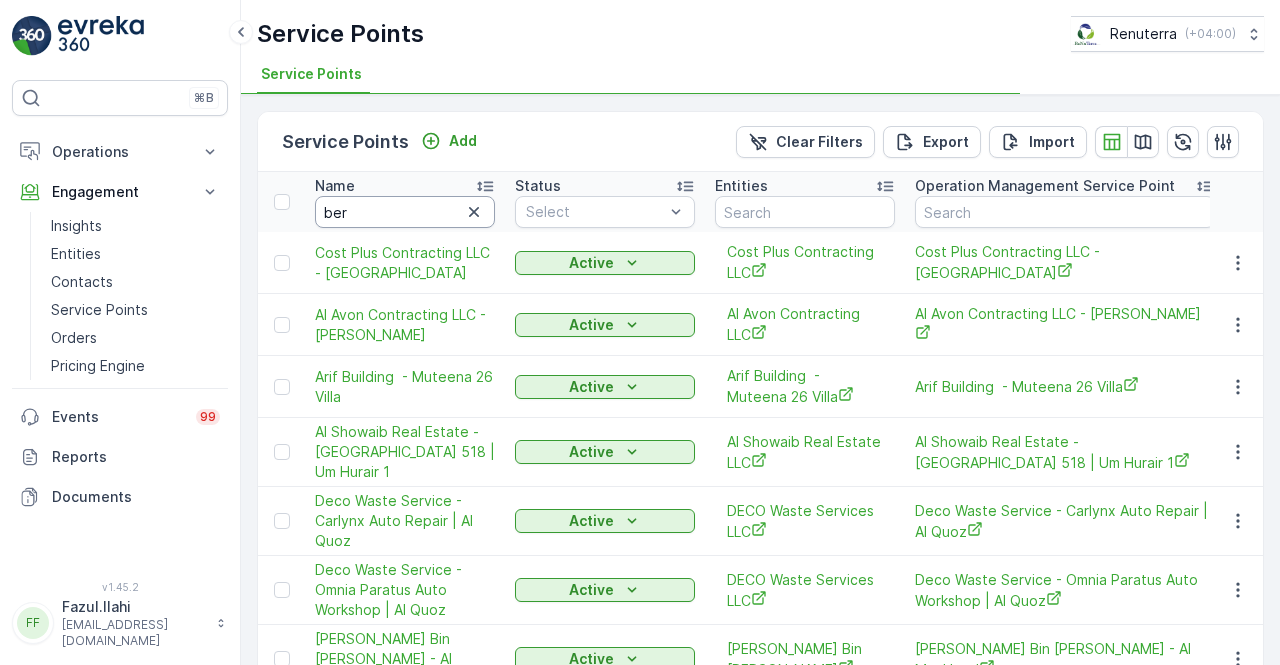 type on "ber" 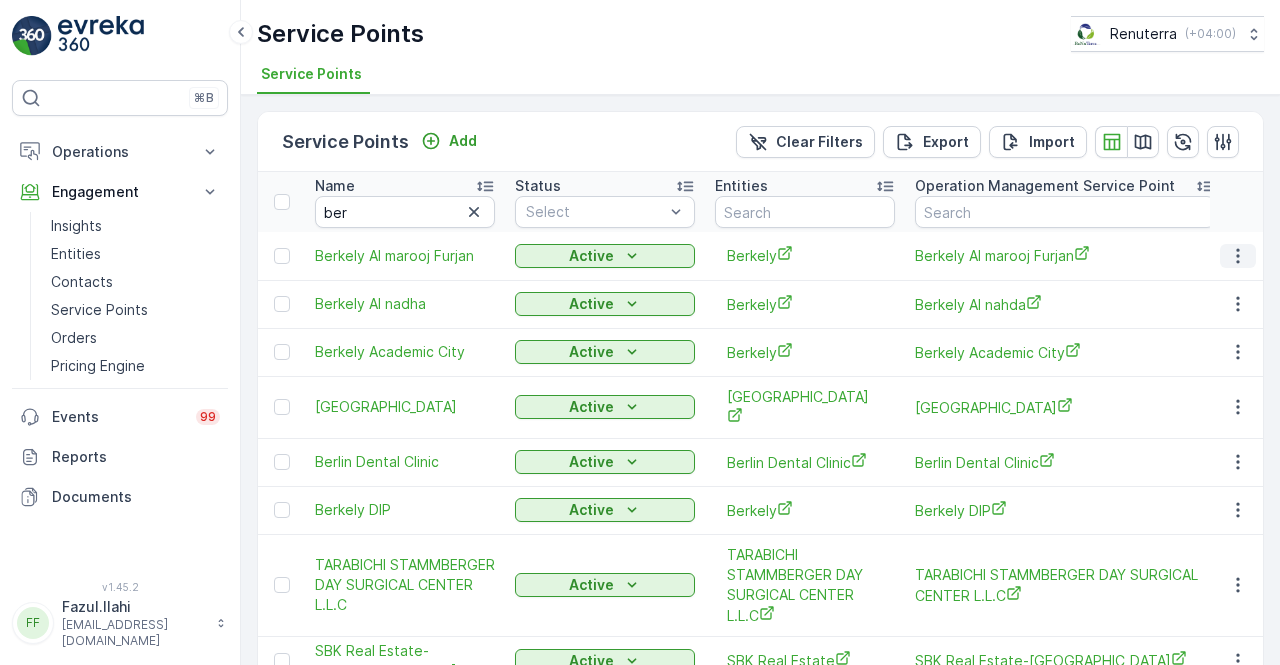 click 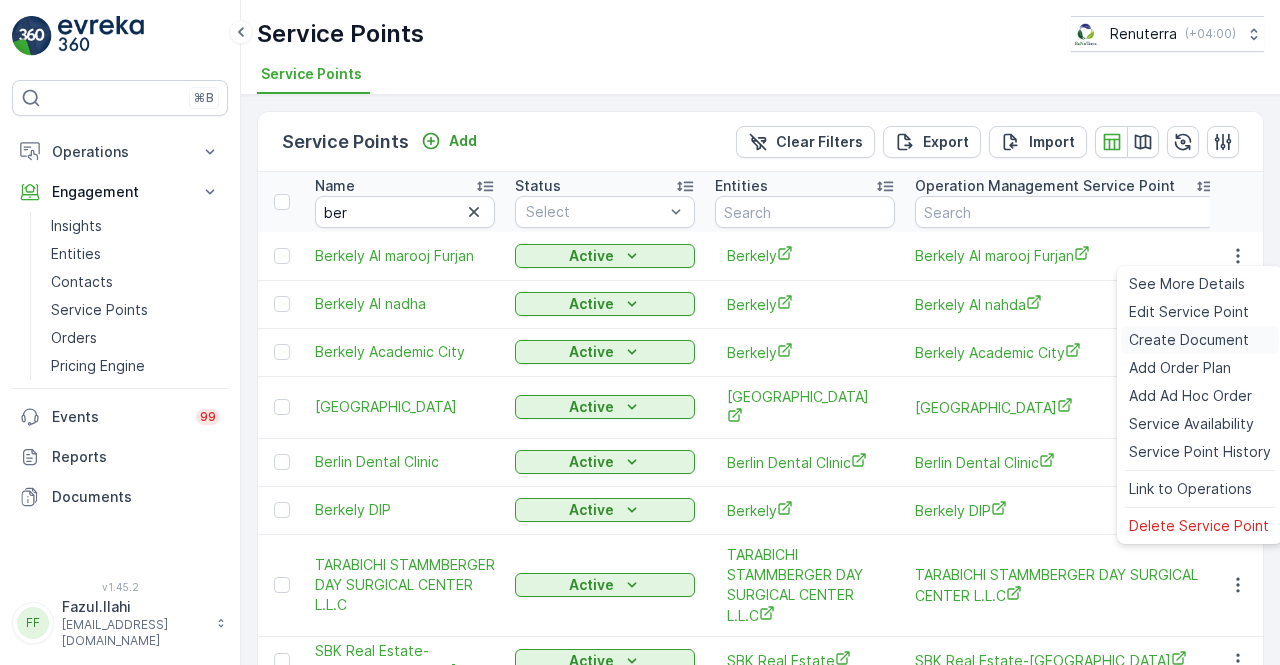 click on "Create Document" at bounding box center [1189, 340] 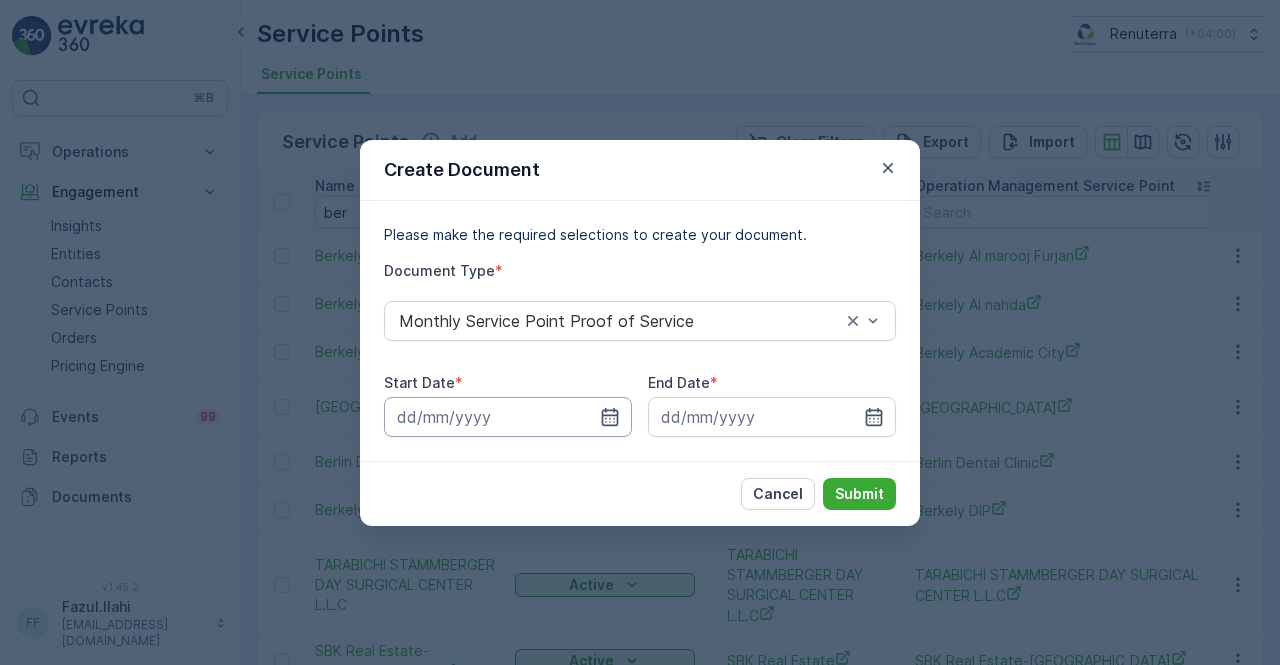 click at bounding box center [508, 417] 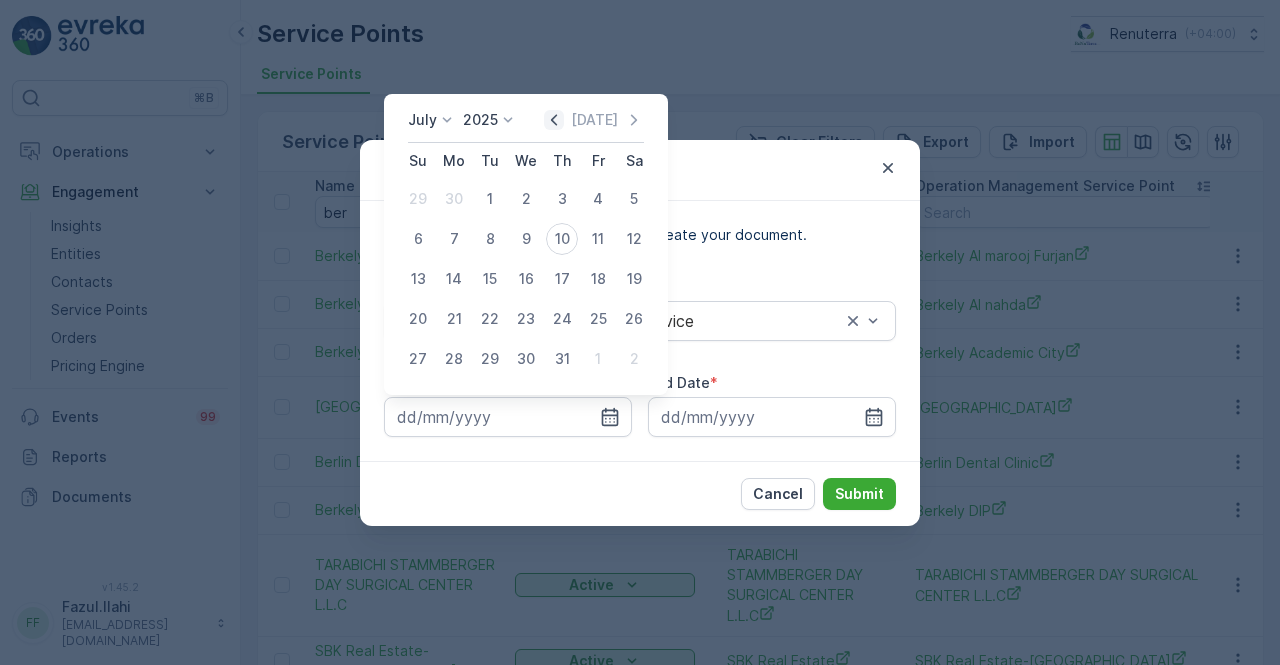 click 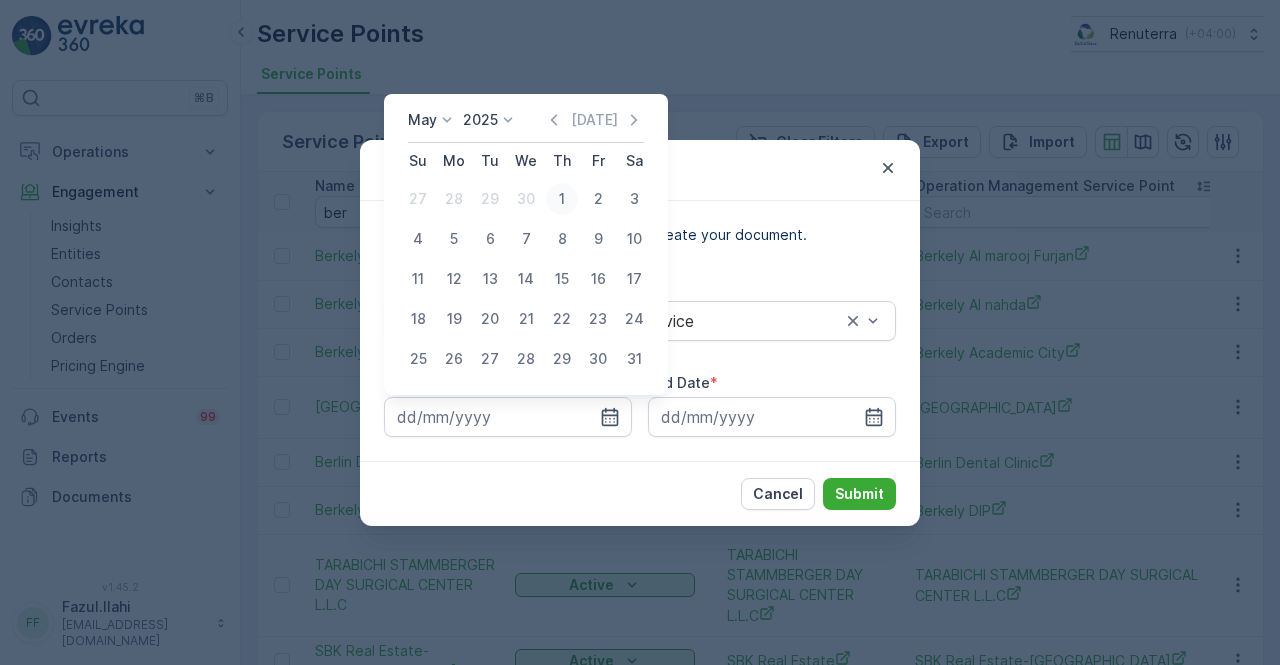 click on "1" at bounding box center (562, 199) 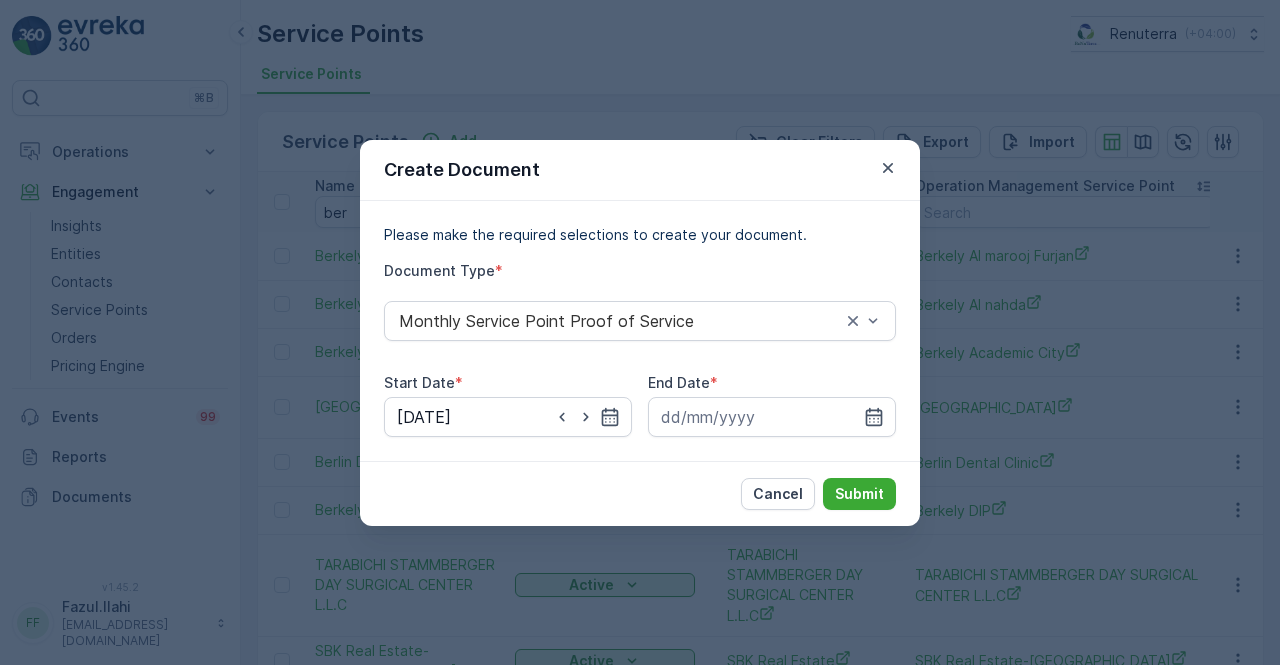 drag, startPoint x: 876, startPoint y: 407, endPoint x: 856, endPoint y: 197, distance: 210.95023 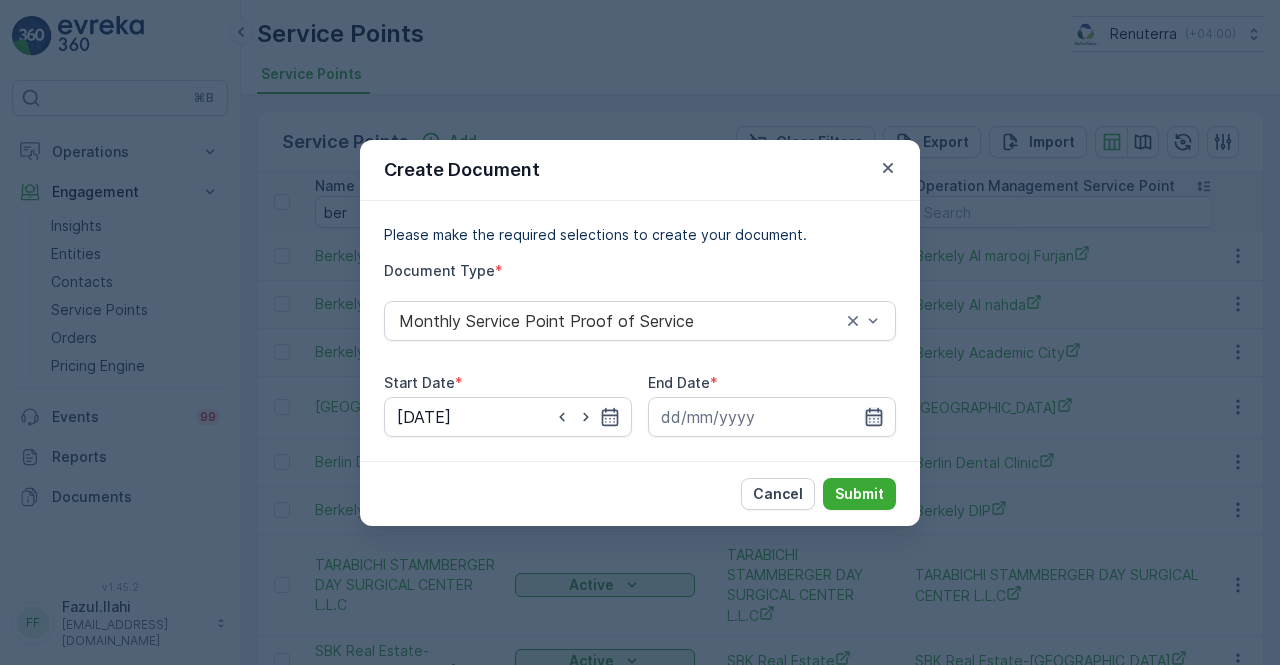 click 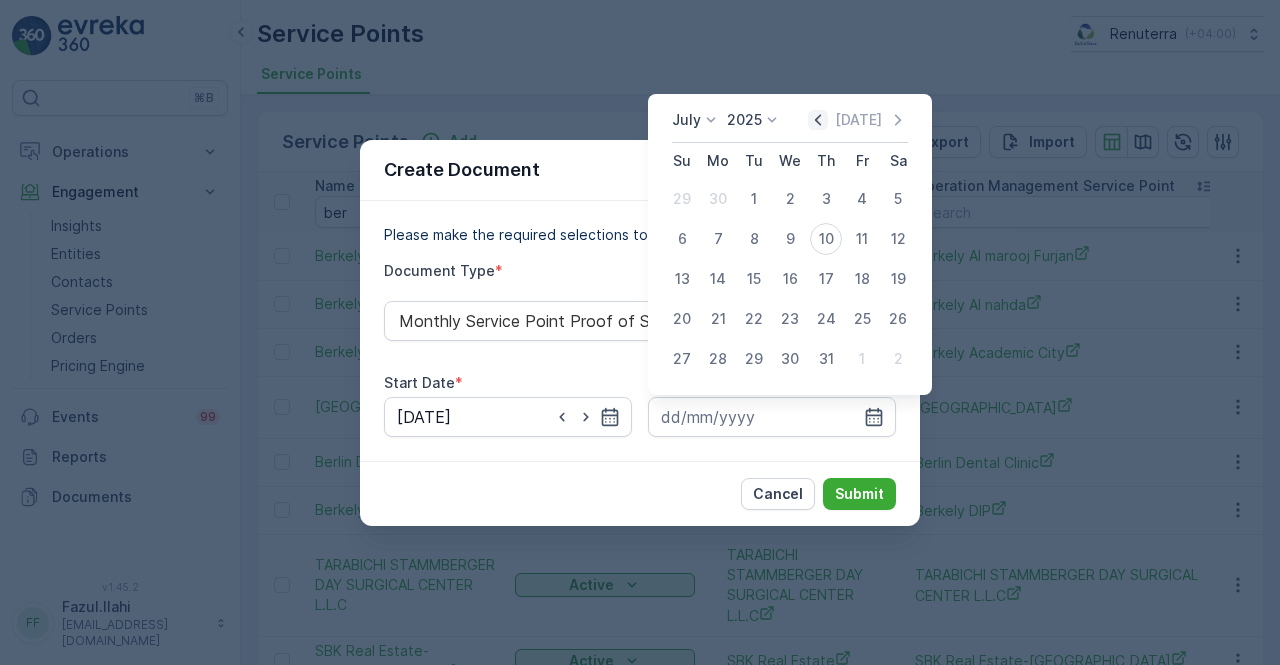 click 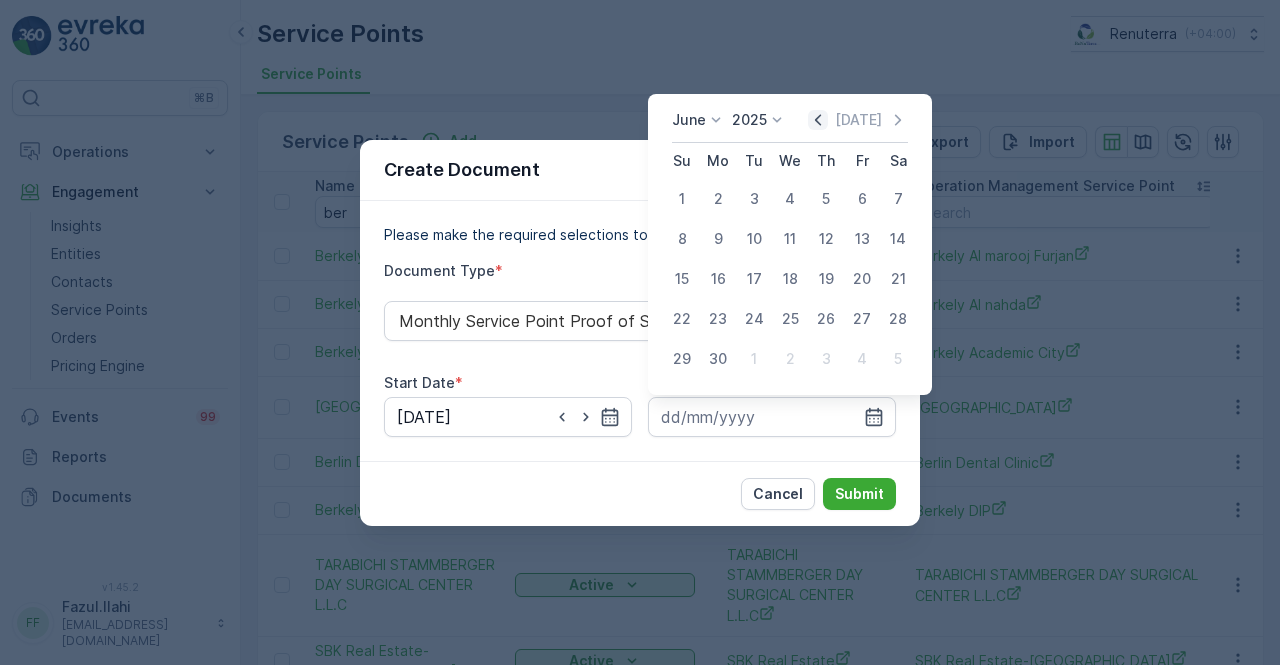 click 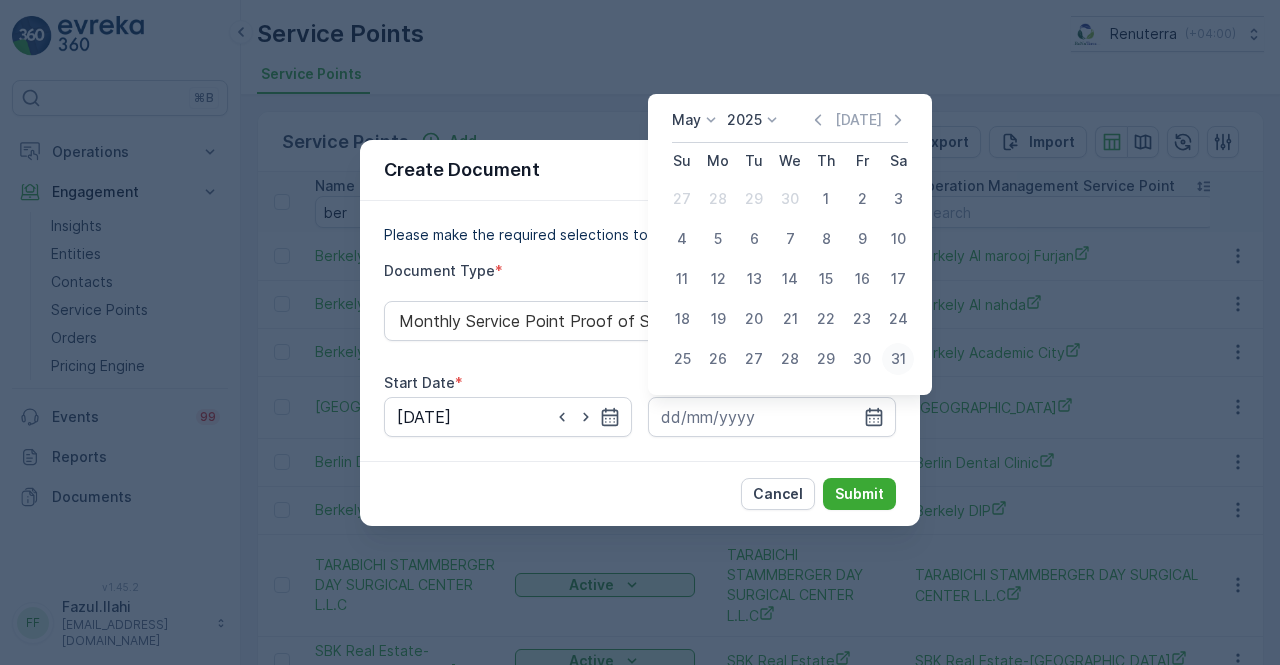 click on "31" at bounding box center [898, 359] 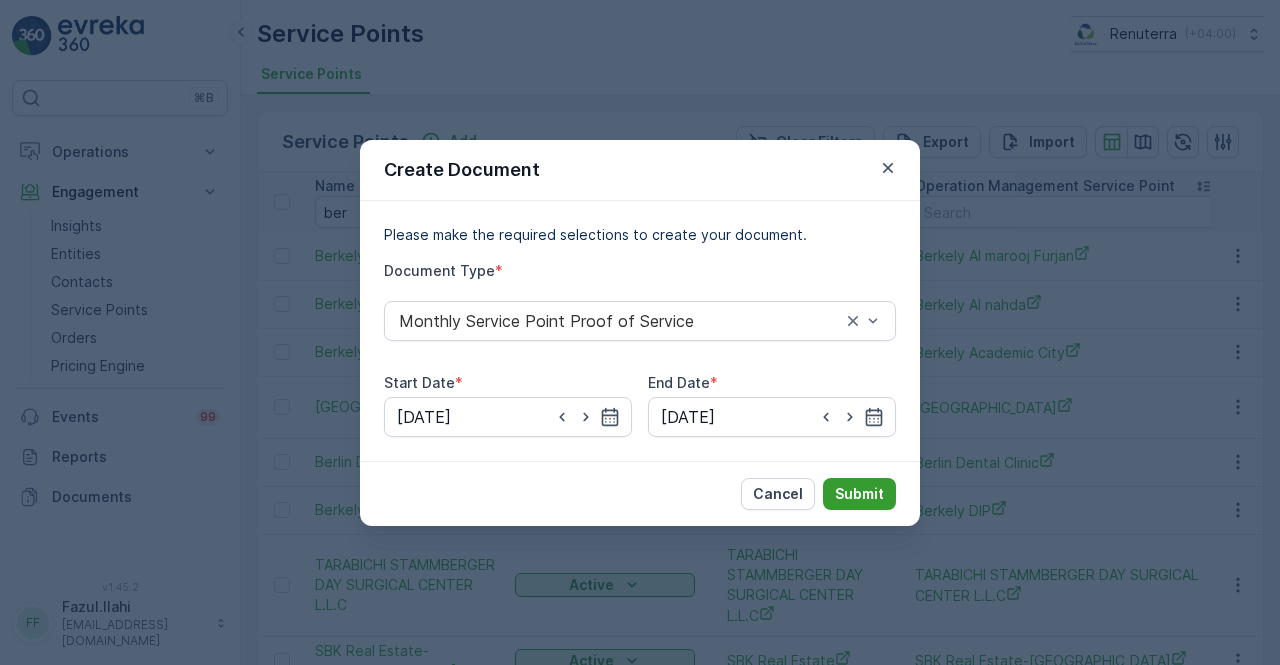 click on "Submit" at bounding box center [859, 494] 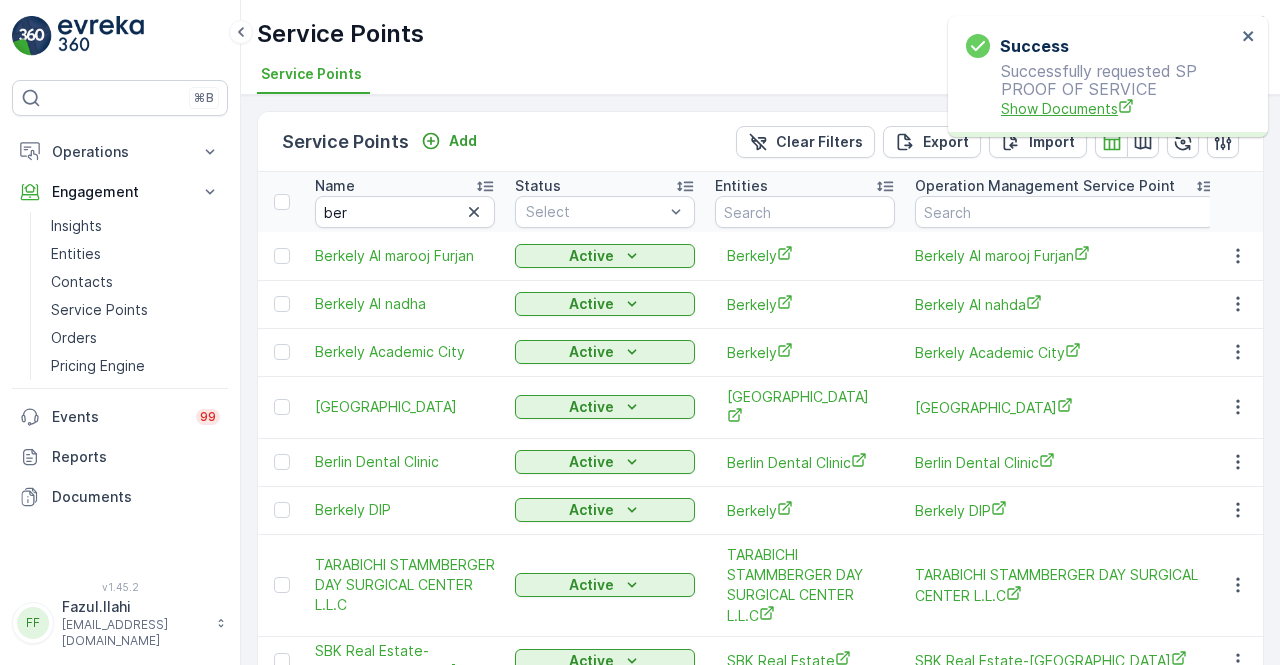click on "Show Documents" at bounding box center [1118, 108] 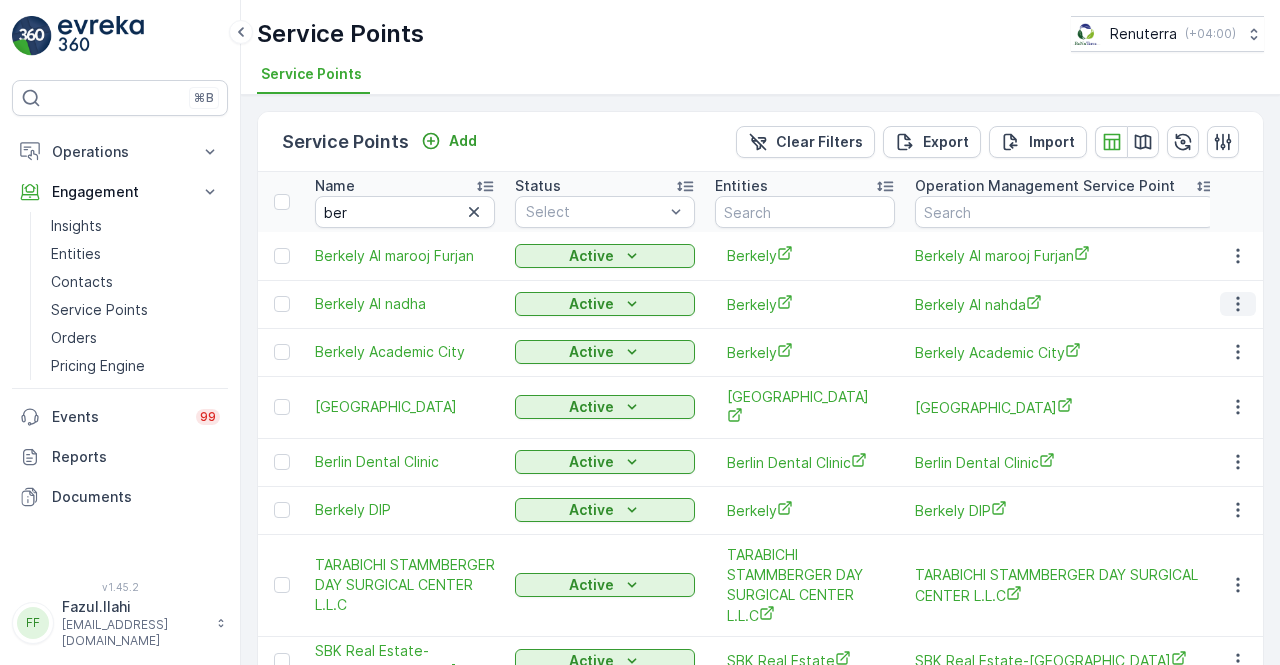 click 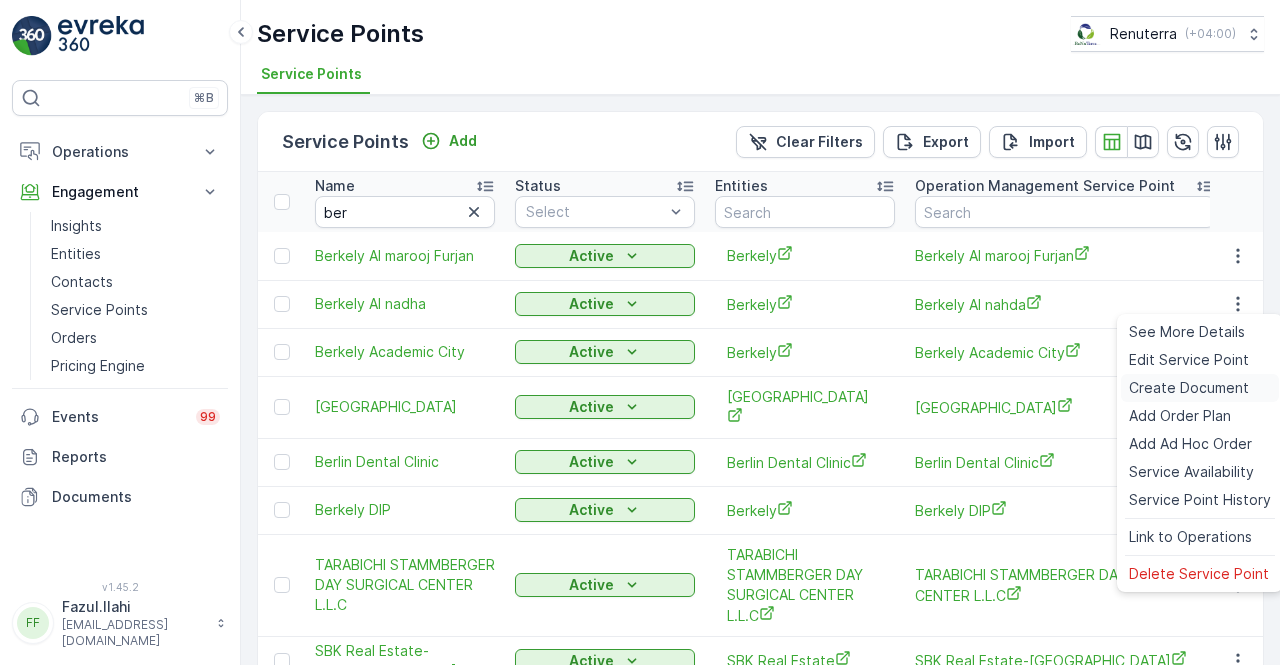 click on "Create Document" at bounding box center [1189, 388] 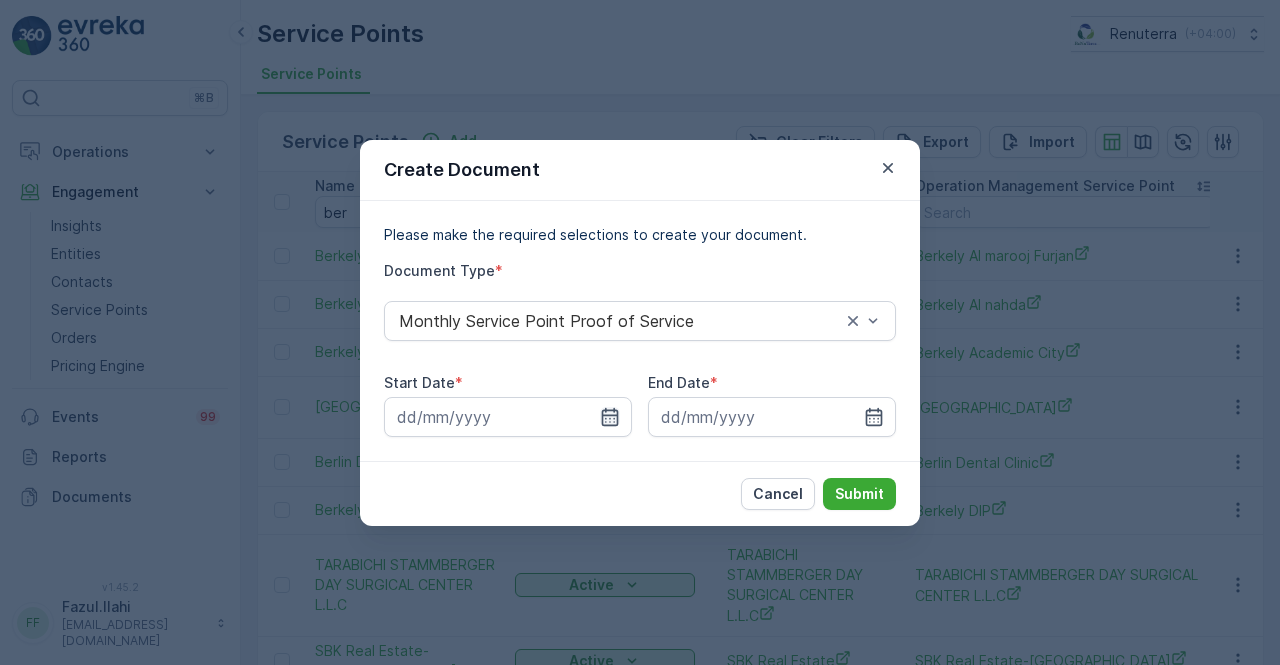 click 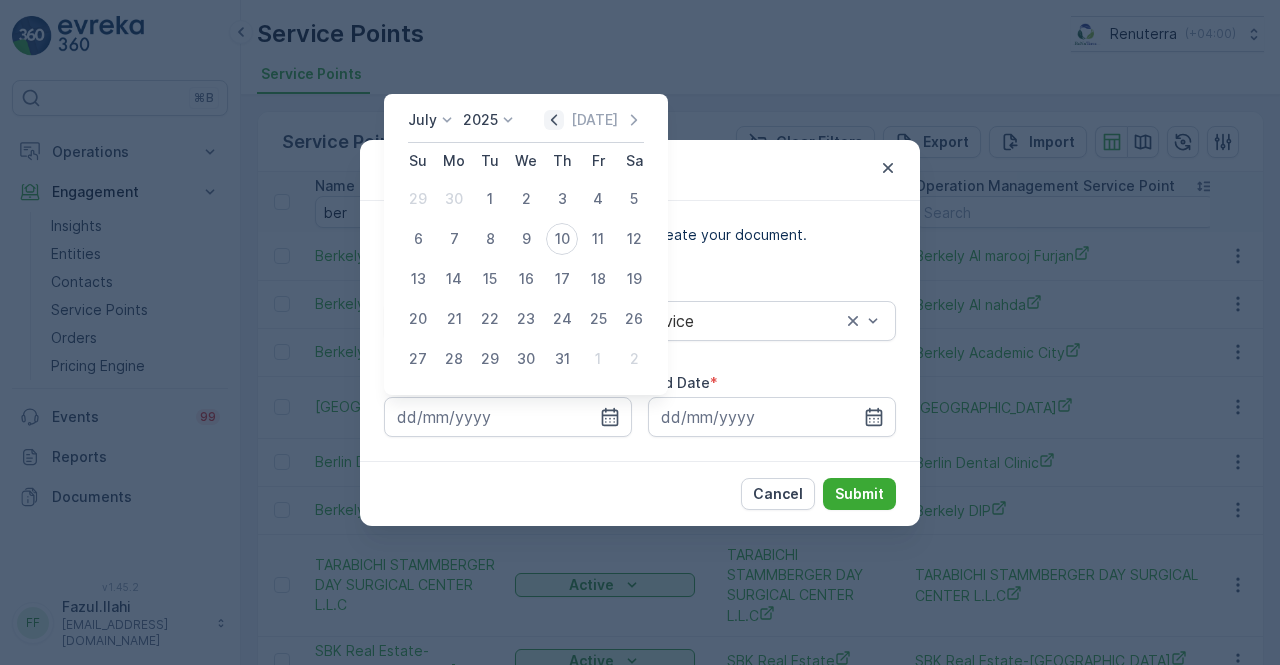 click 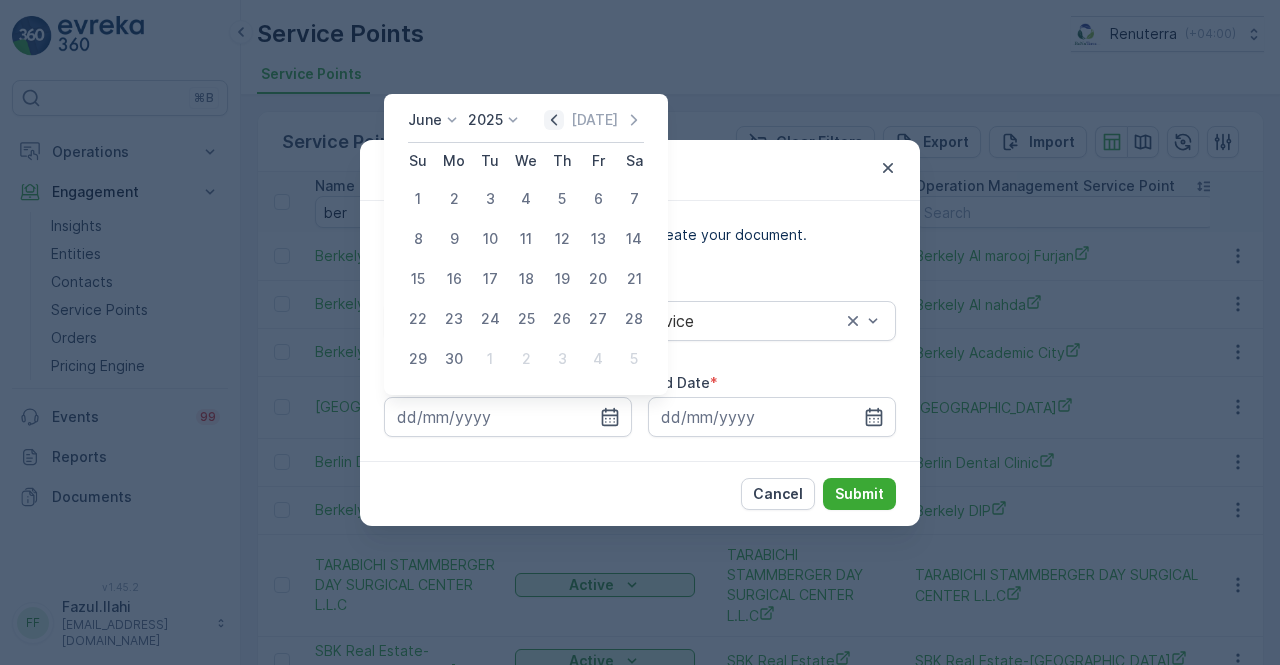 click 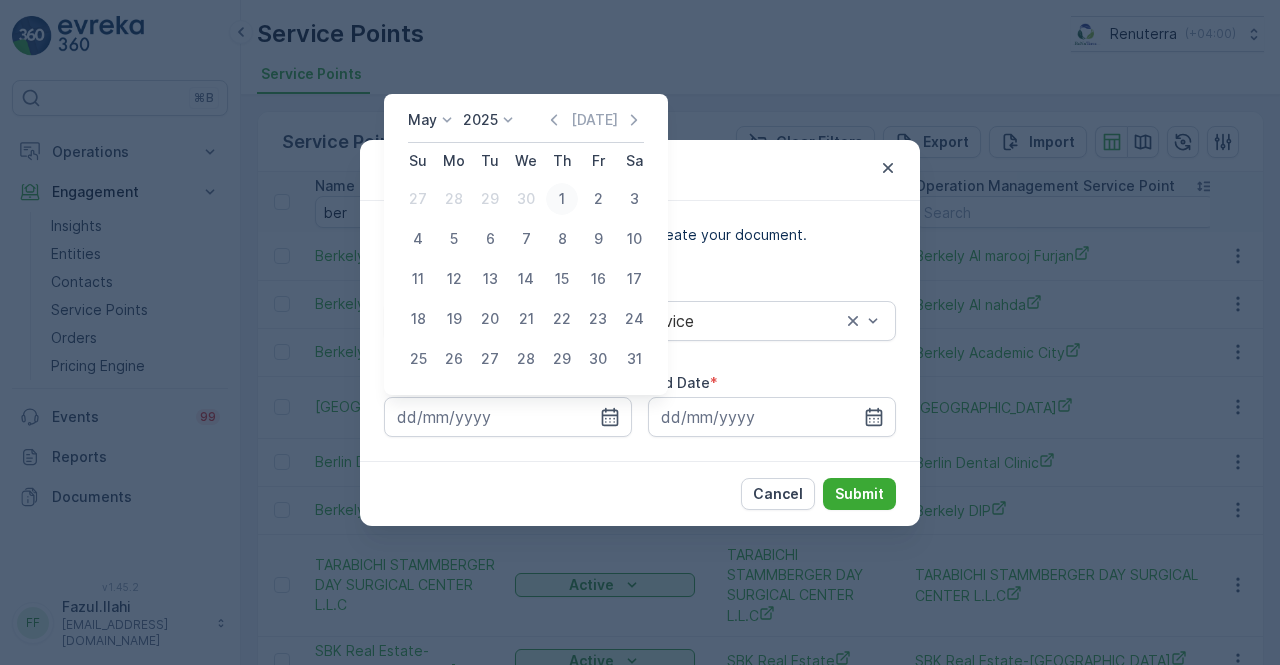 click on "1" at bounding box center [562, 199] 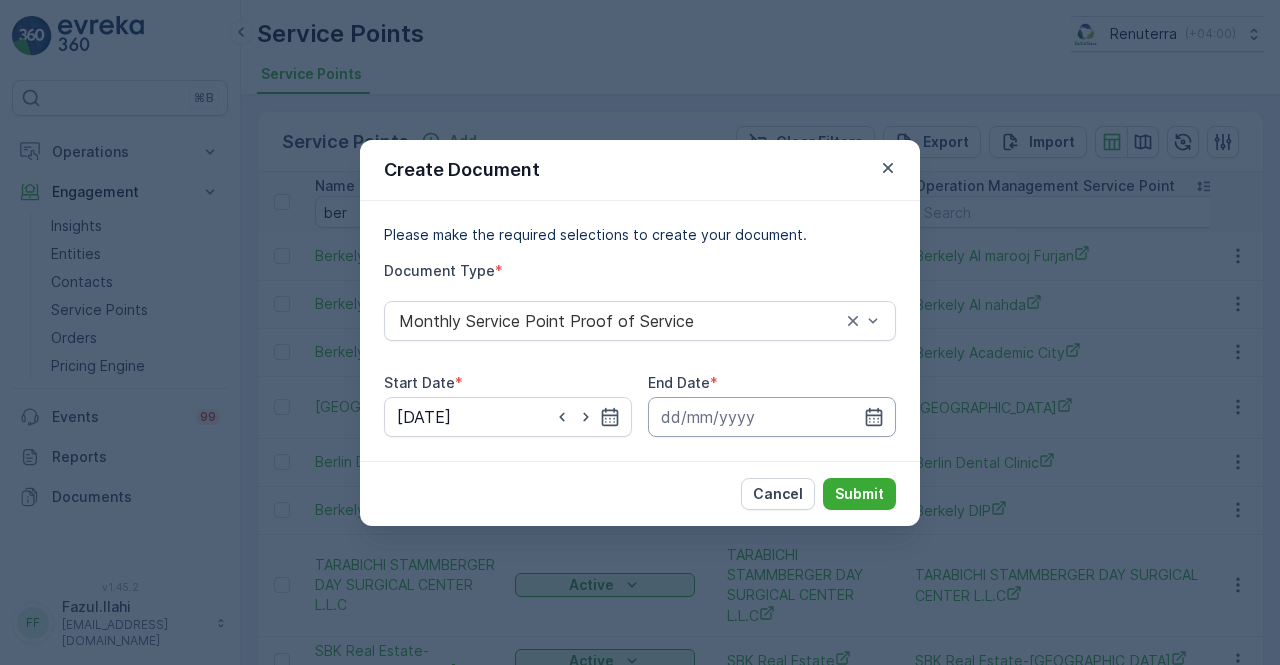 click at bounding box center (772, 417) 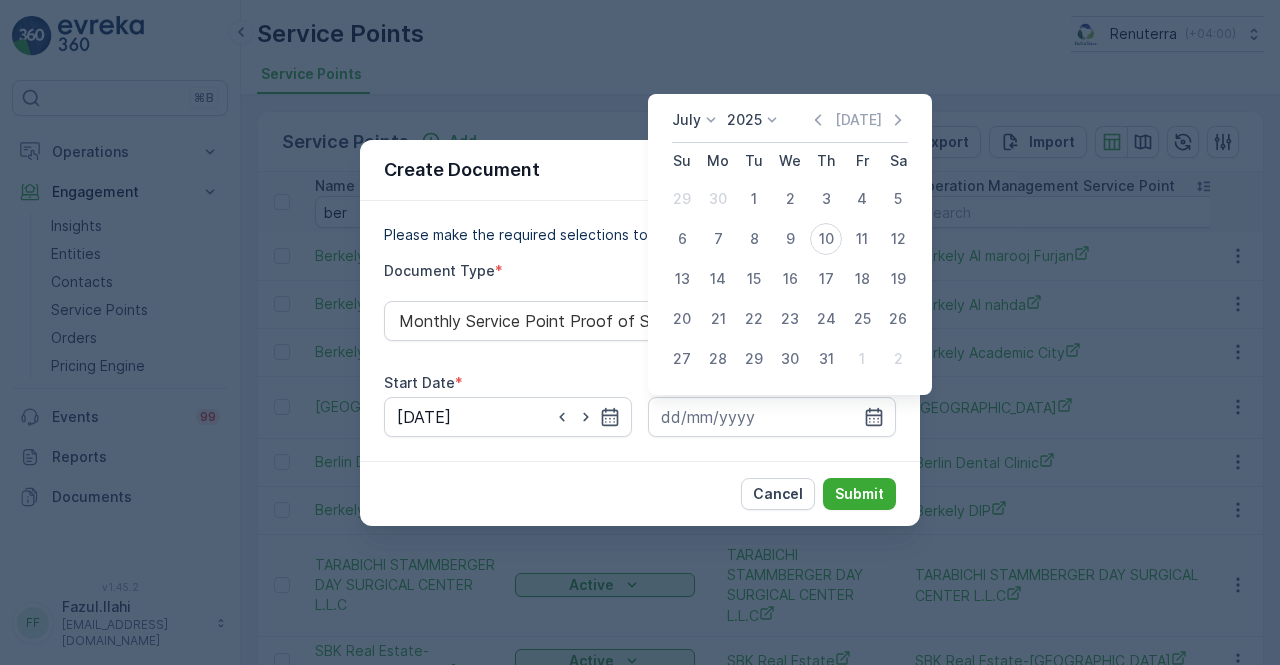 click on "[DATE] [DATE]" at bounding box center [790, 126] 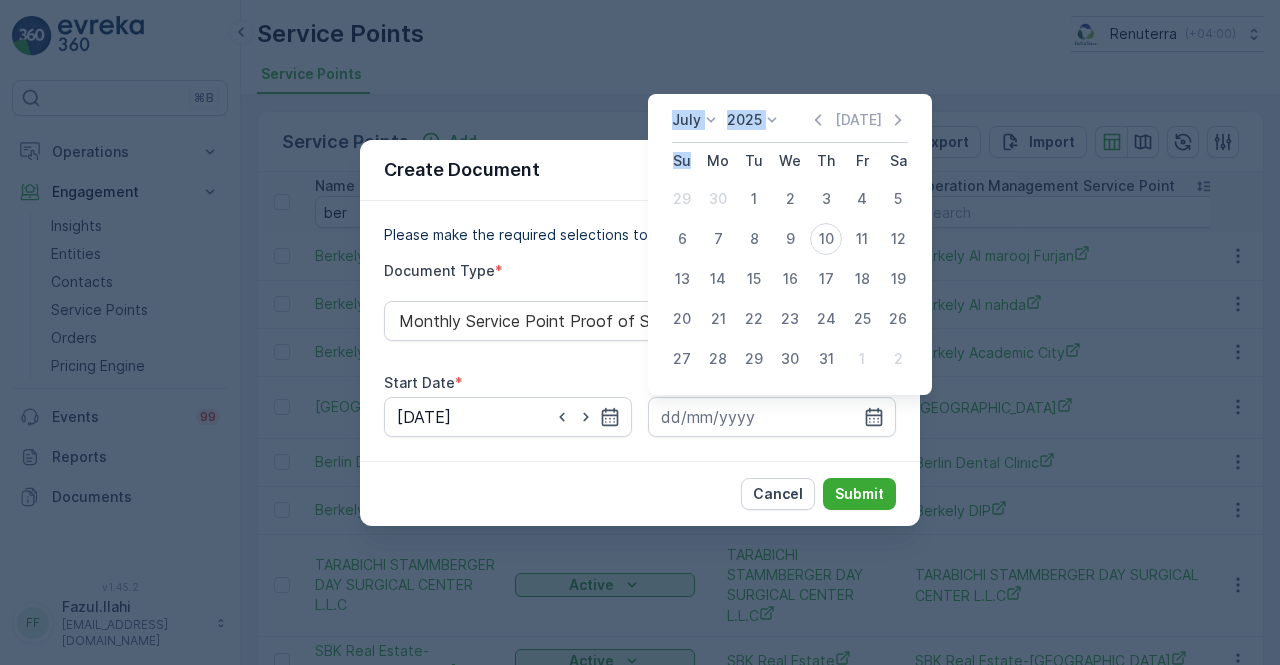 click on "[DATE] [DATE]" at bounding box center [790, 126] 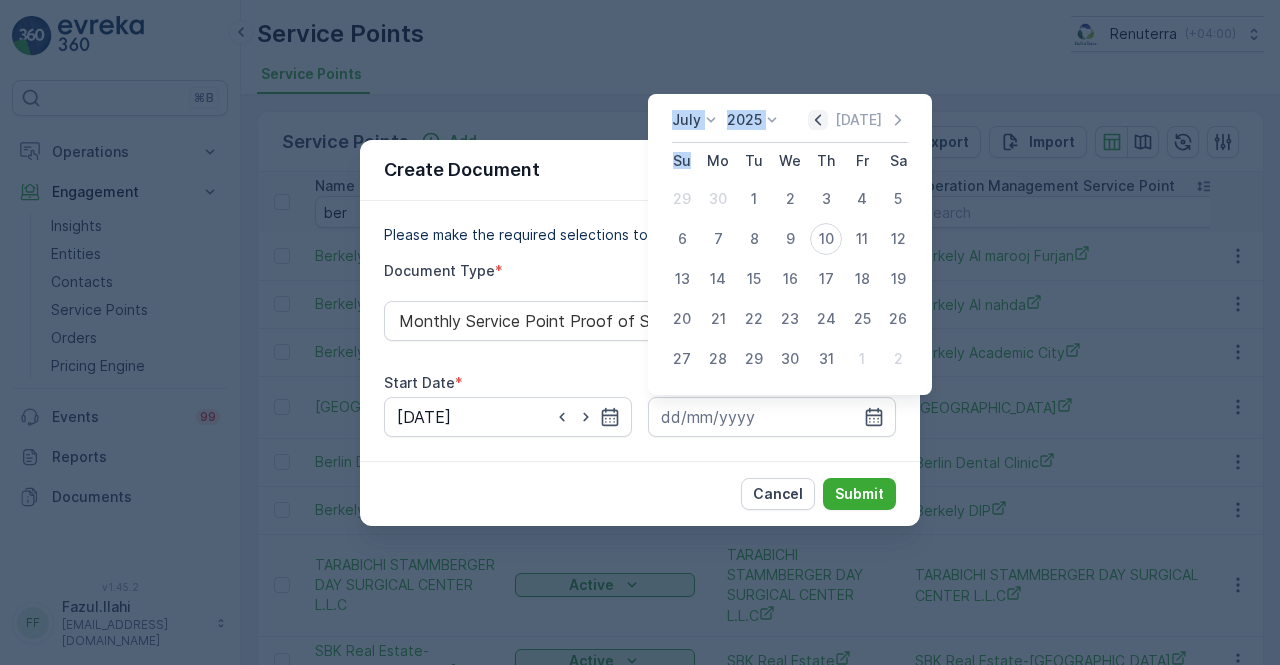 click 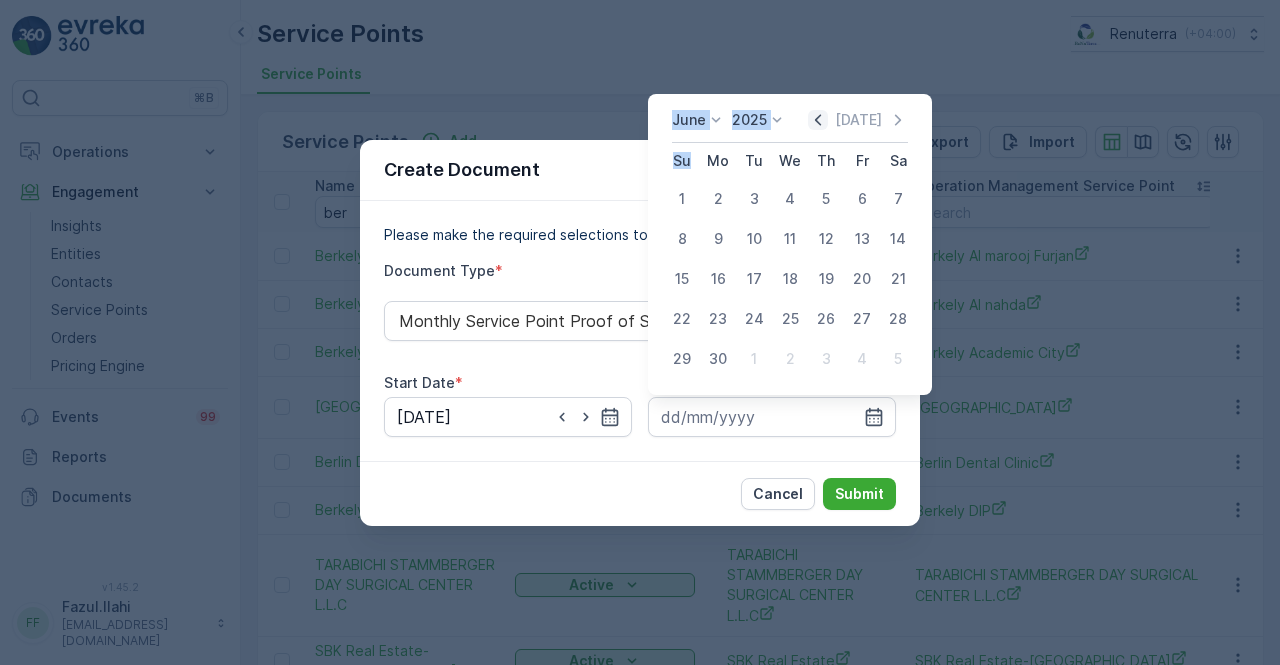 click 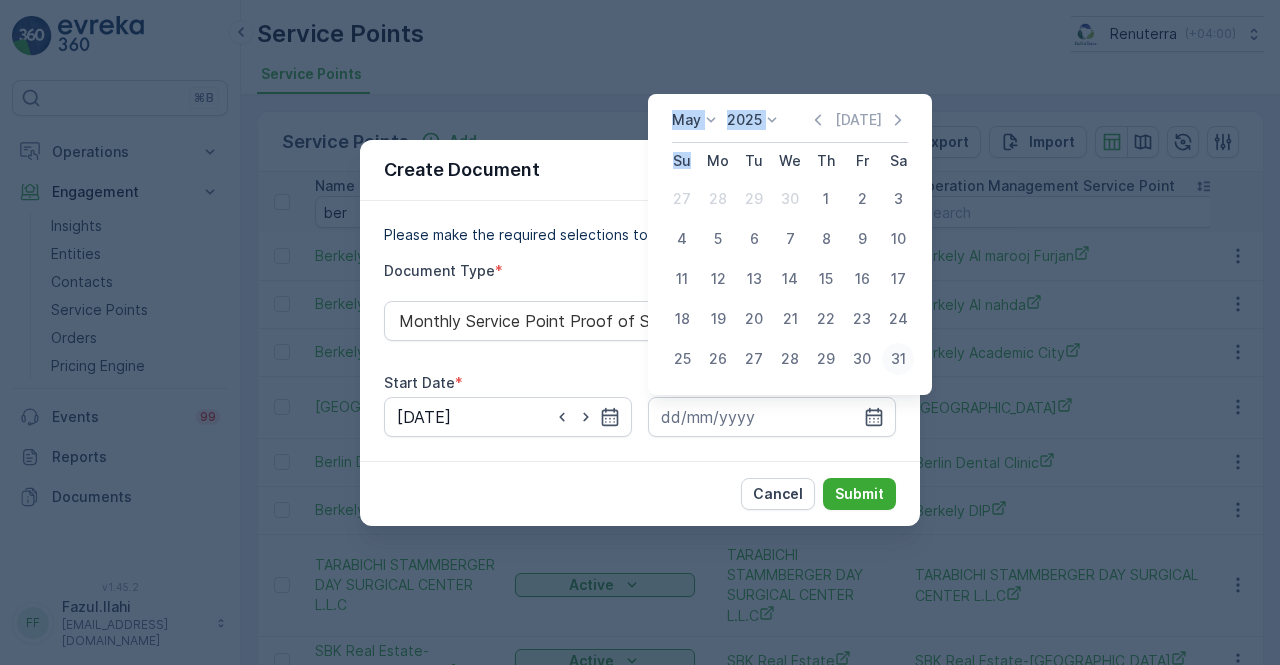click on "31" at bounding box center (898, 359) 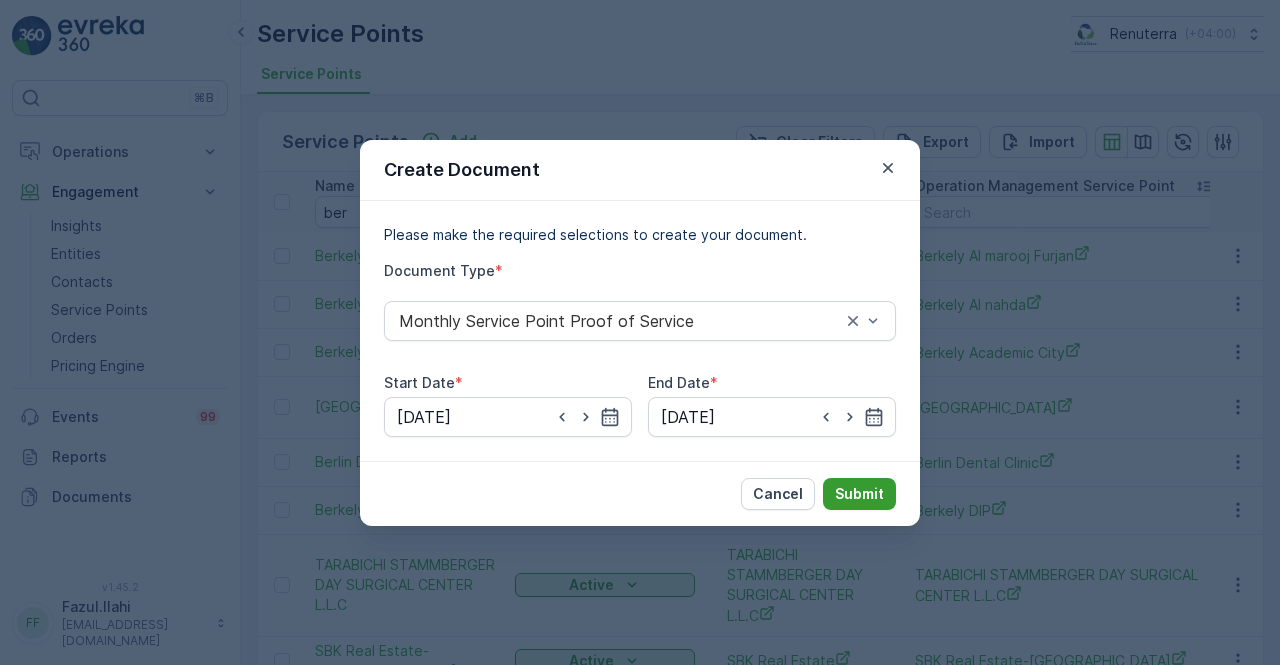 click on "Submit" at bounding box center [859, 494] 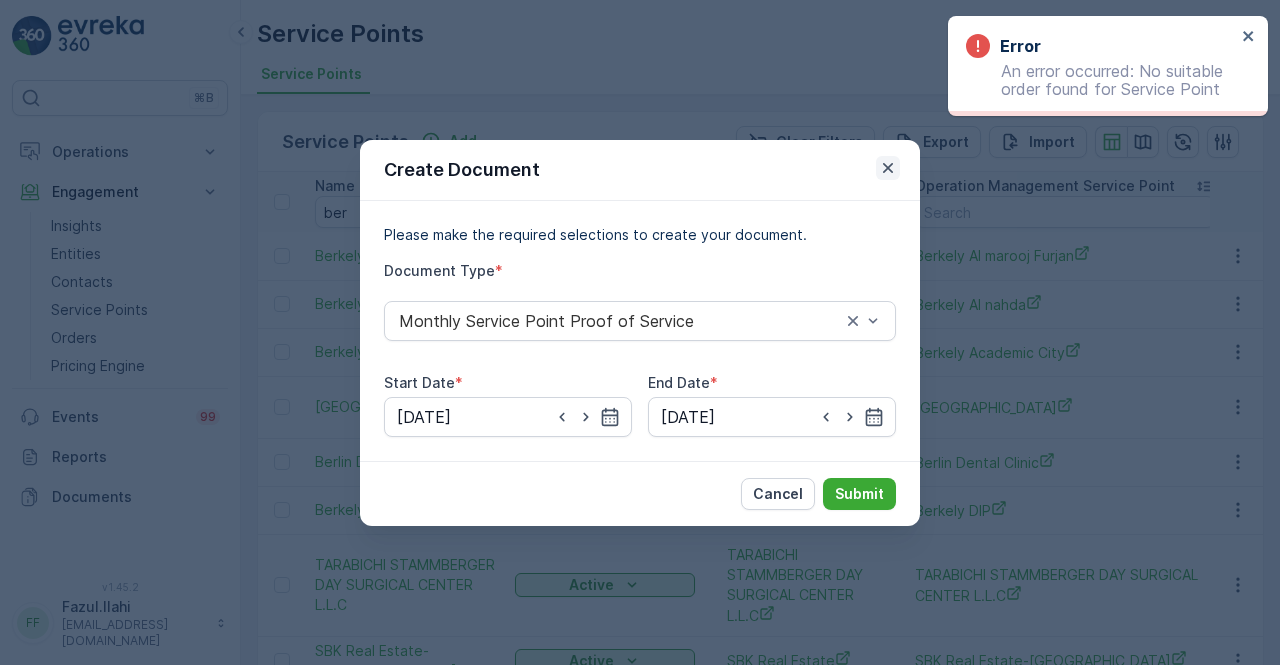 click 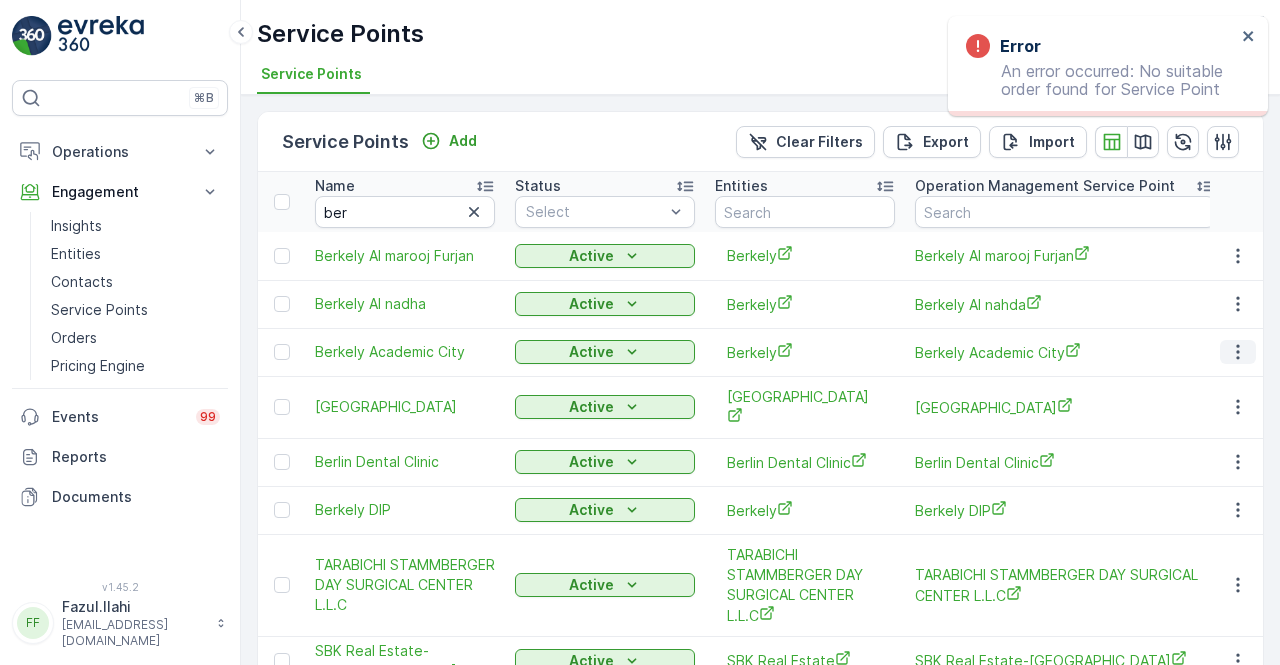 click 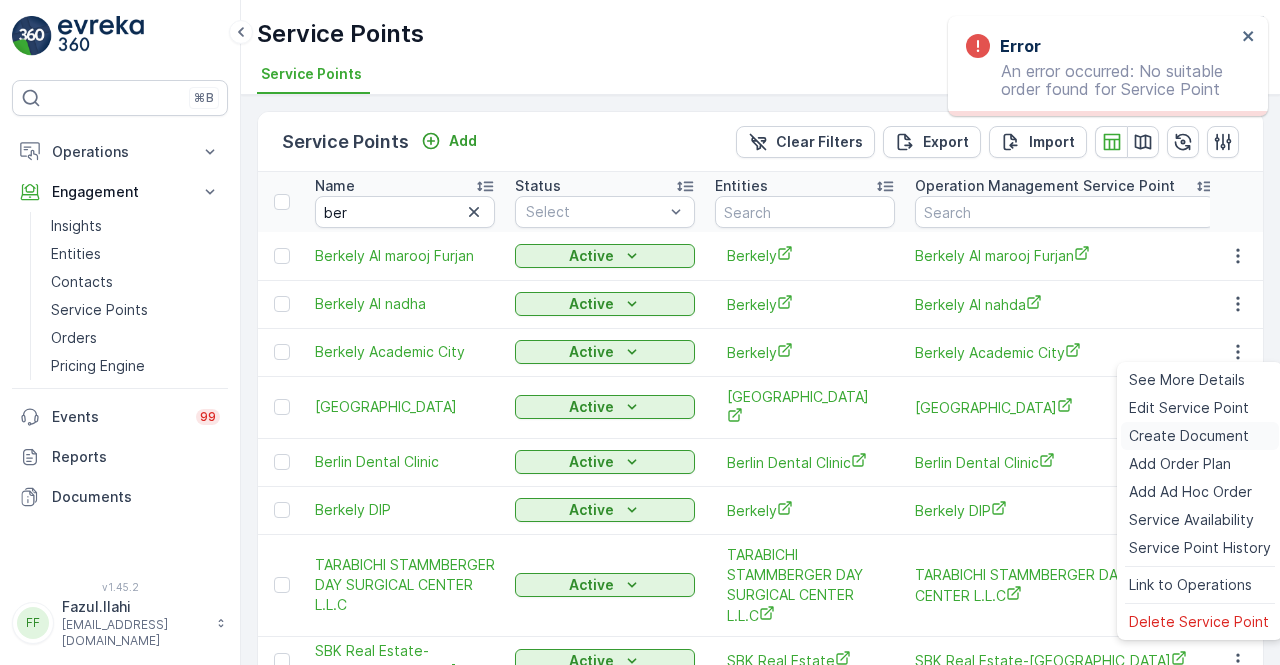 click on "Create Document" at bounding box center [1200, 436] 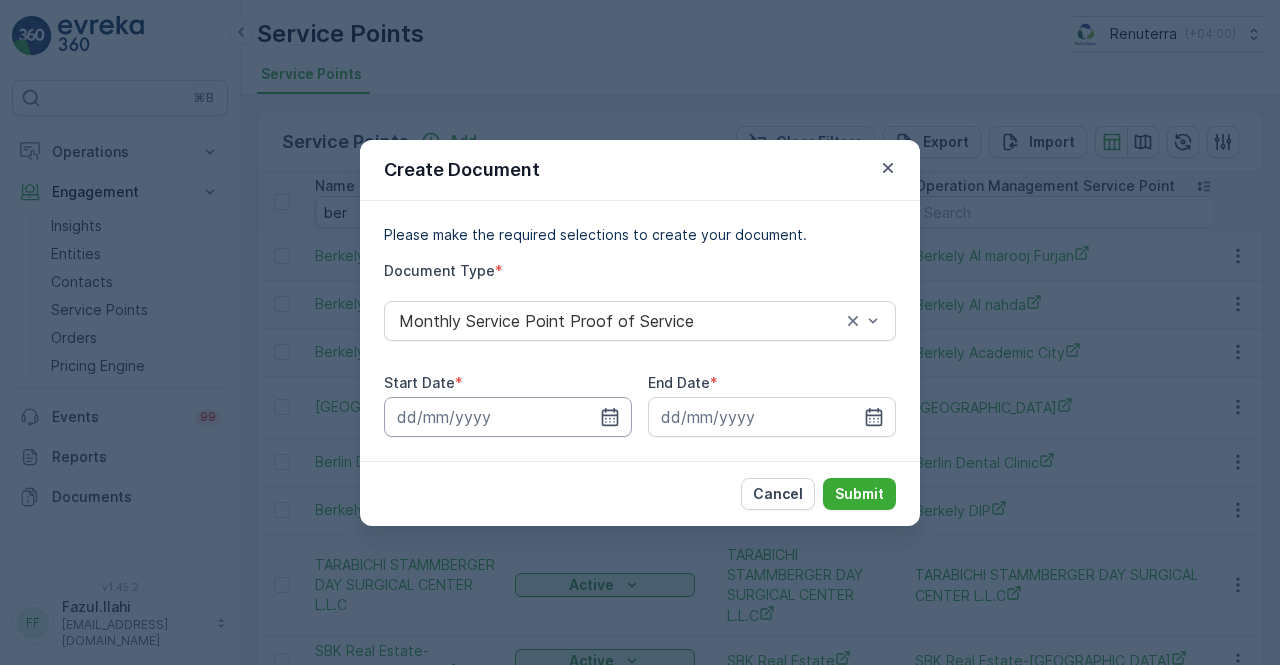 click at bounding box center [508, 417] 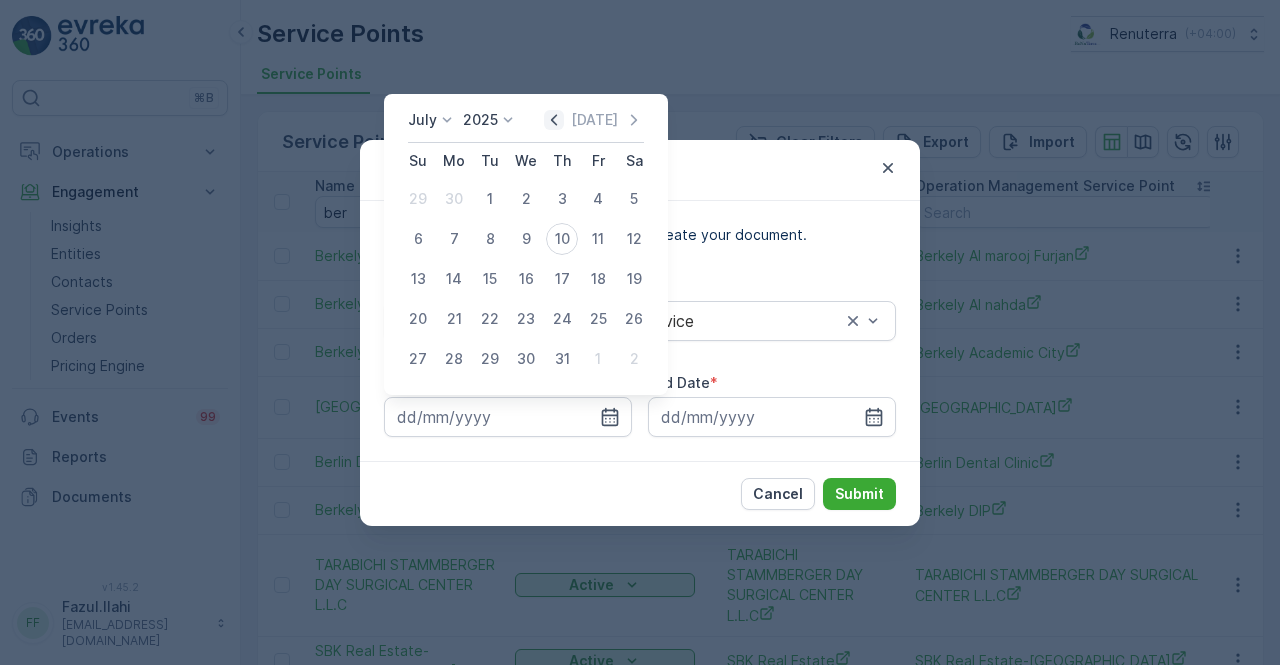 click 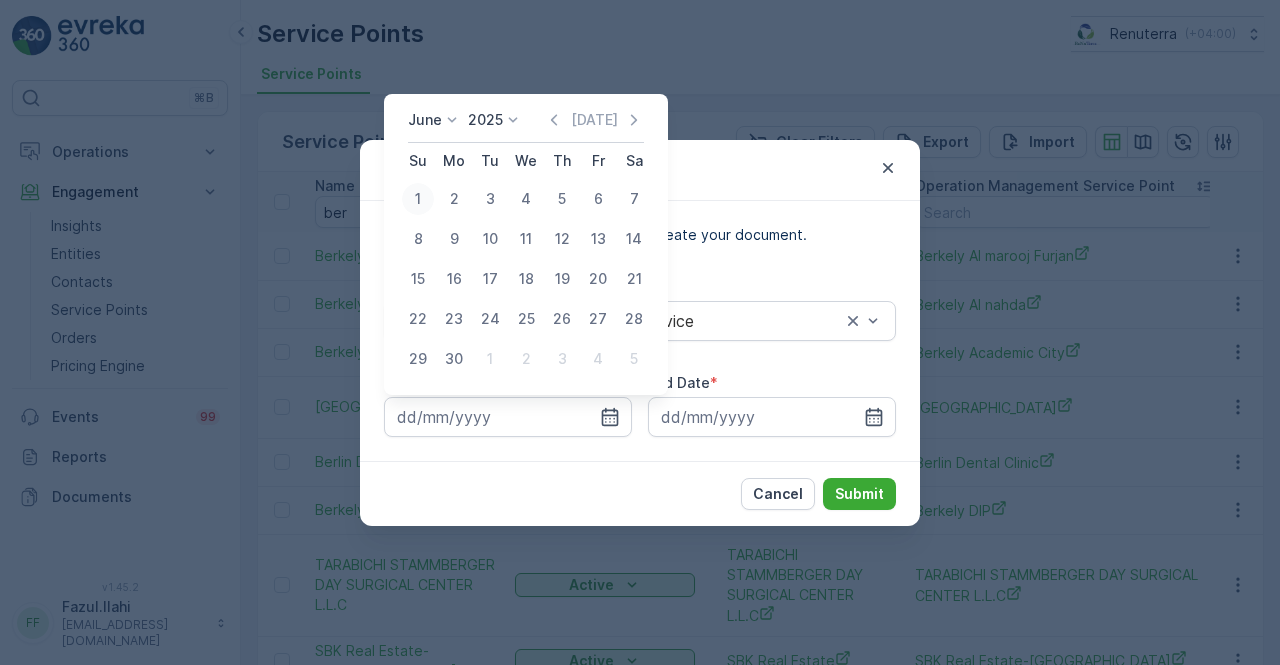 click on "1" at bounding box center [418, 199] 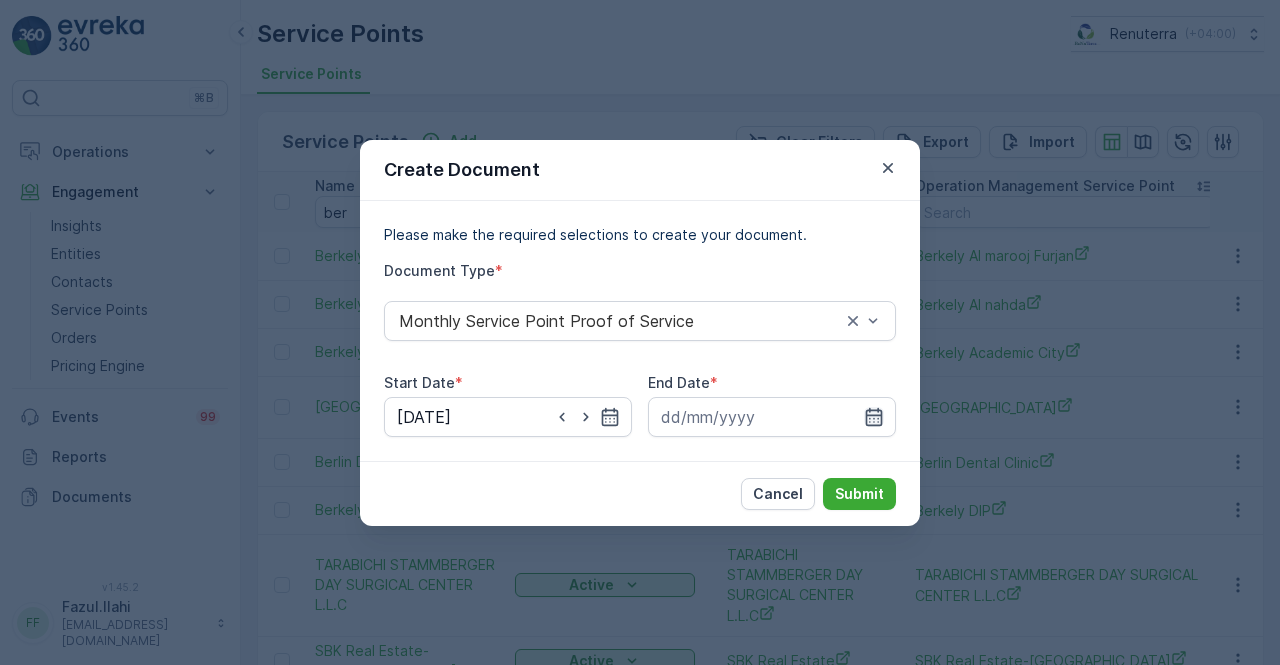 click 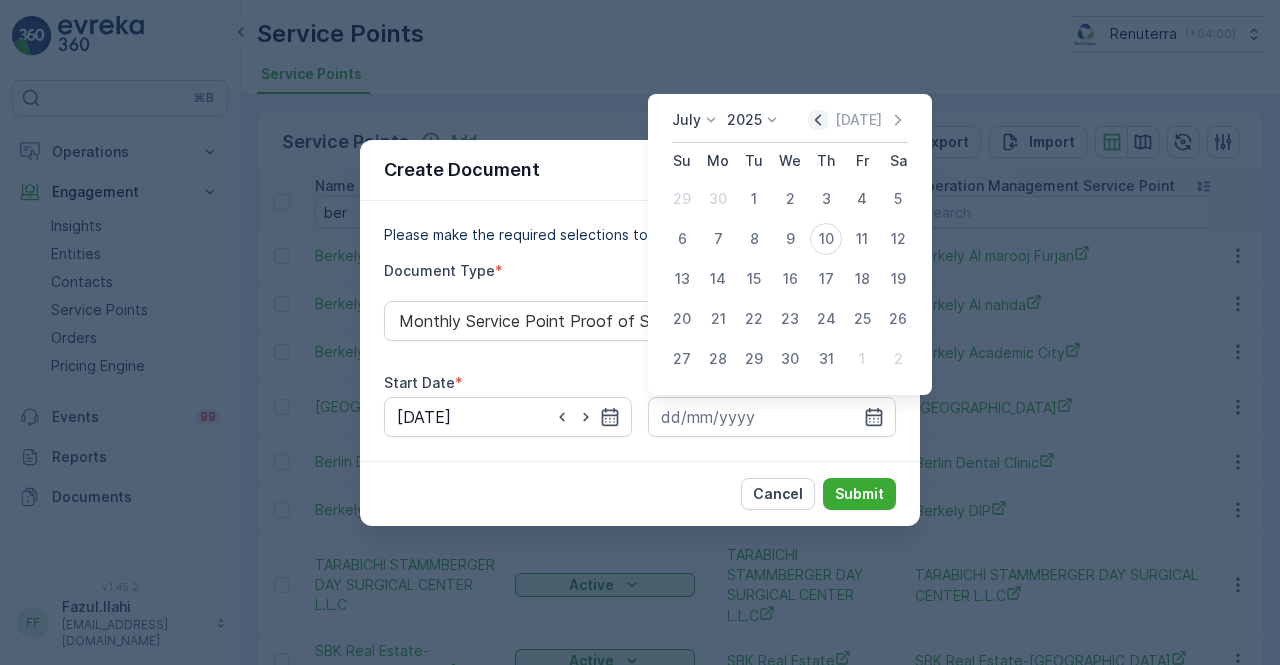 click 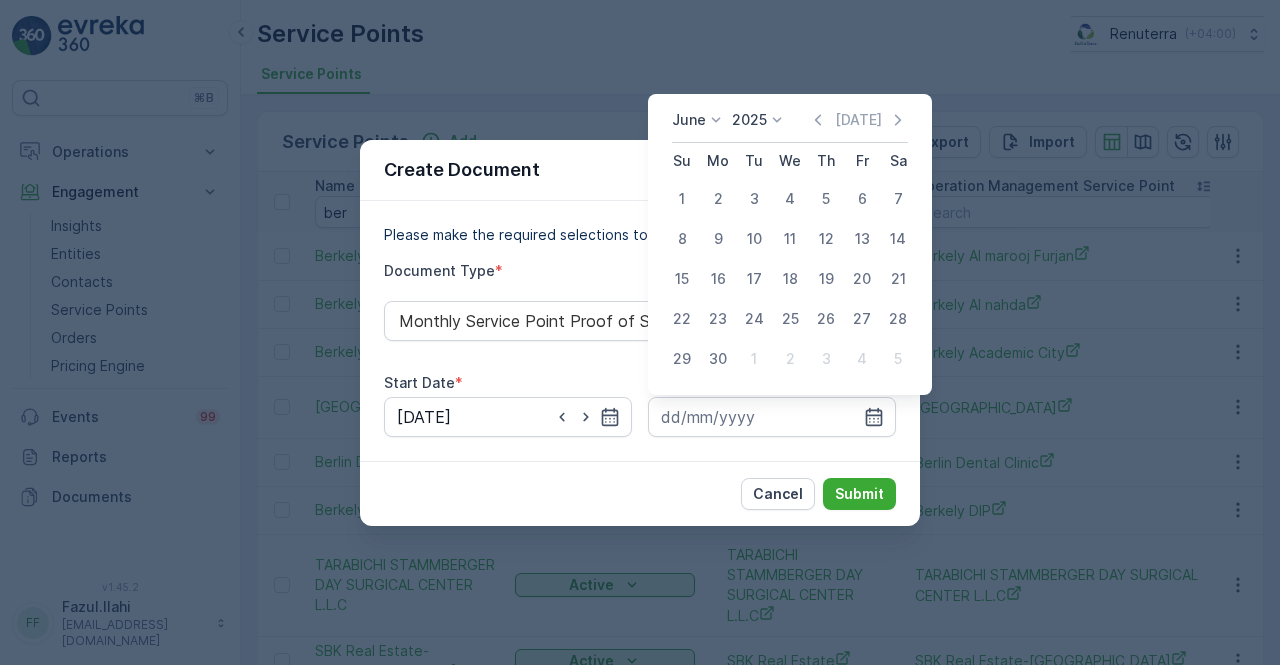 drag, startPoint x: 729, startPoint y: 355, endPoint x: 802, endPoint y: 451, distance: 120.60265 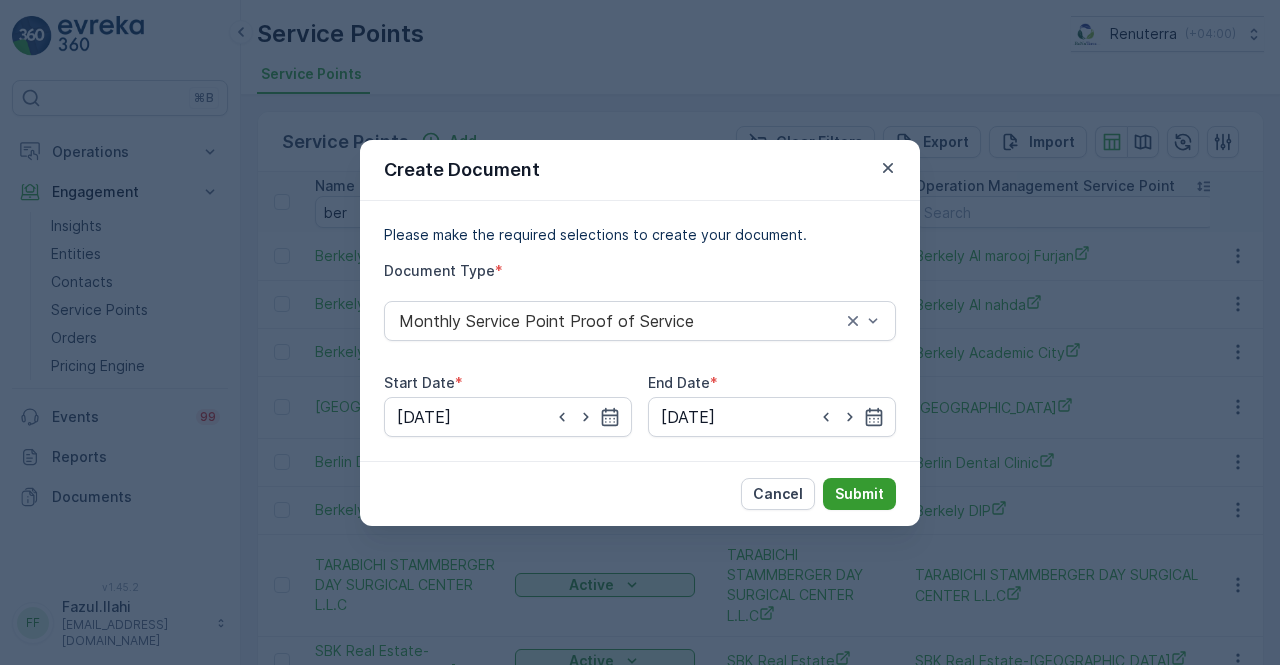 click on "Submit" at bounding box center (859, 494) 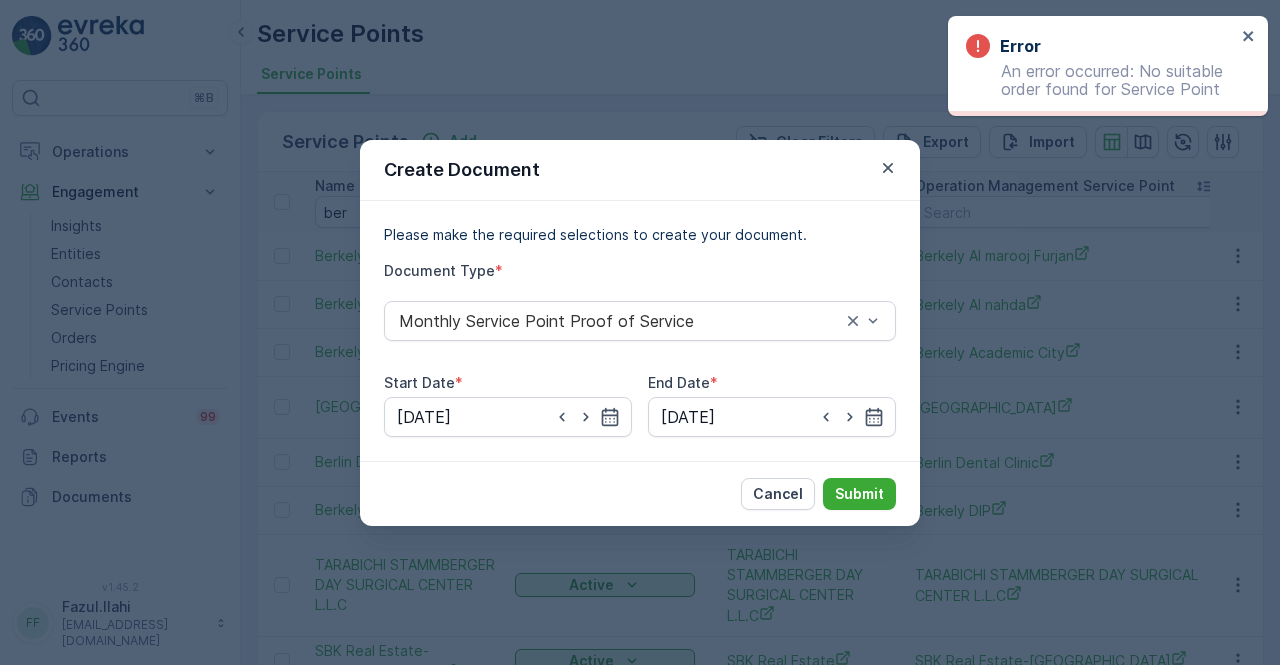 drag, startPoint x: 896, startPoint y: 171, endPoint x: 877, endPoint y: 171, distance: 19 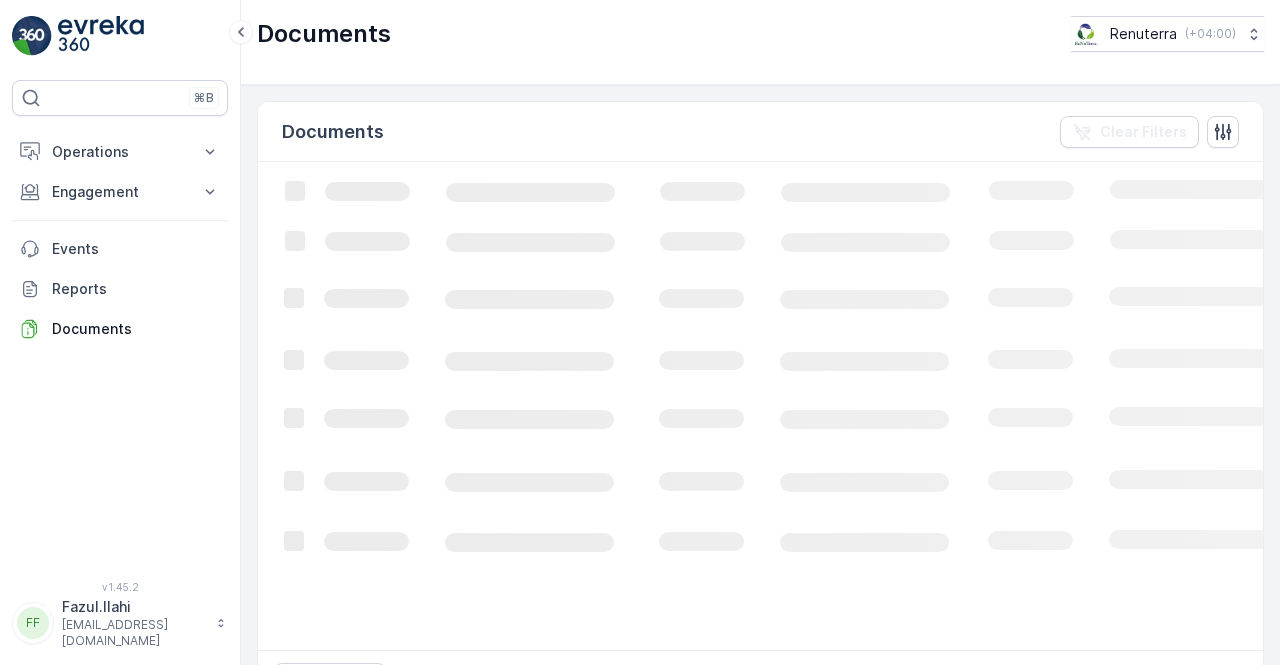 scroll, scrollTop: 0, scrollLeft: 0, axis: both 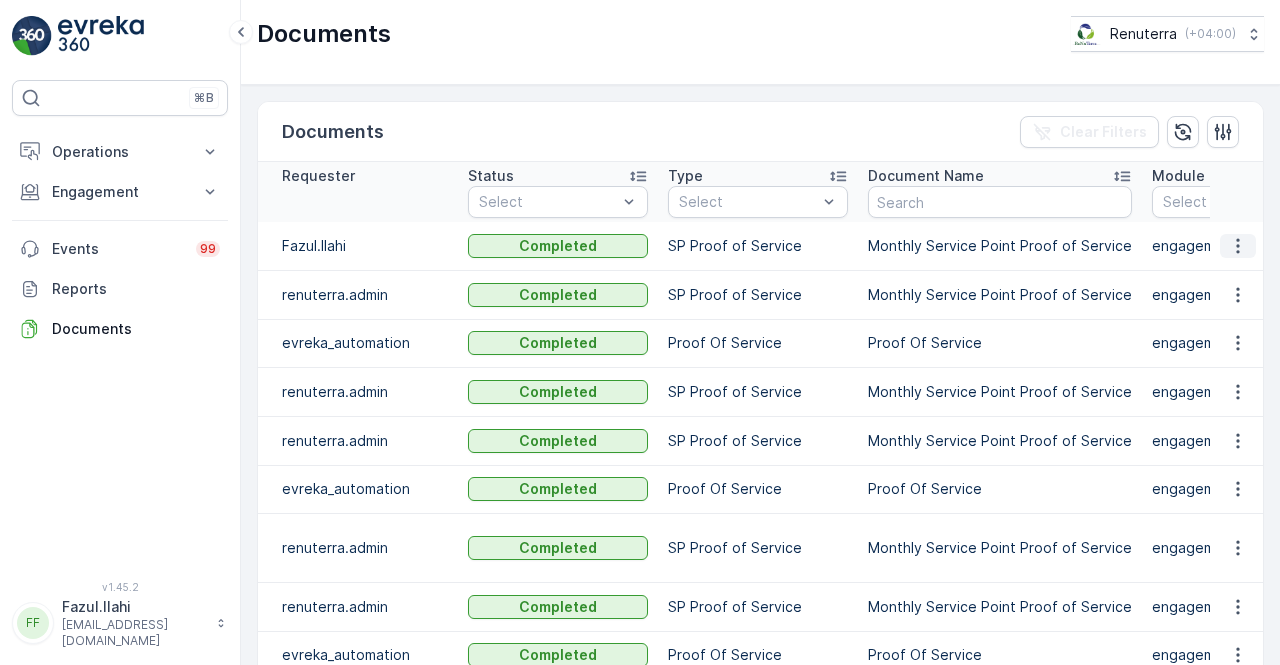 click at bounding box center [1238, 246] 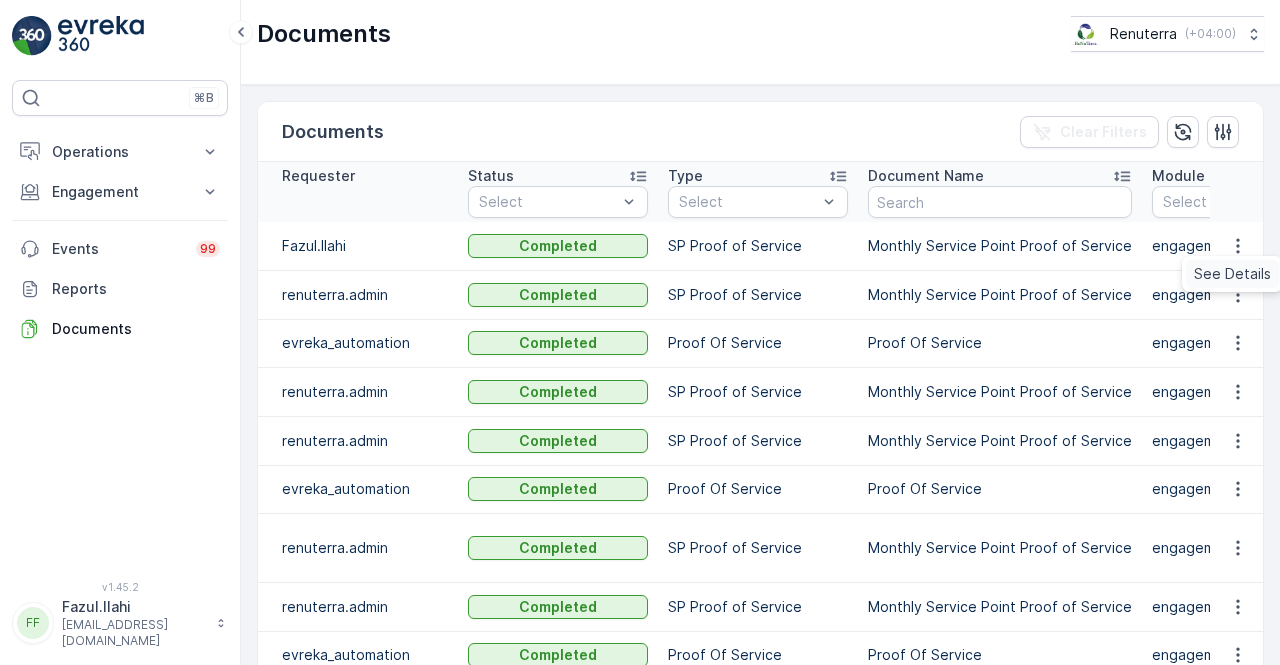 click on "See Details" at bounding box center [1232, 274] 